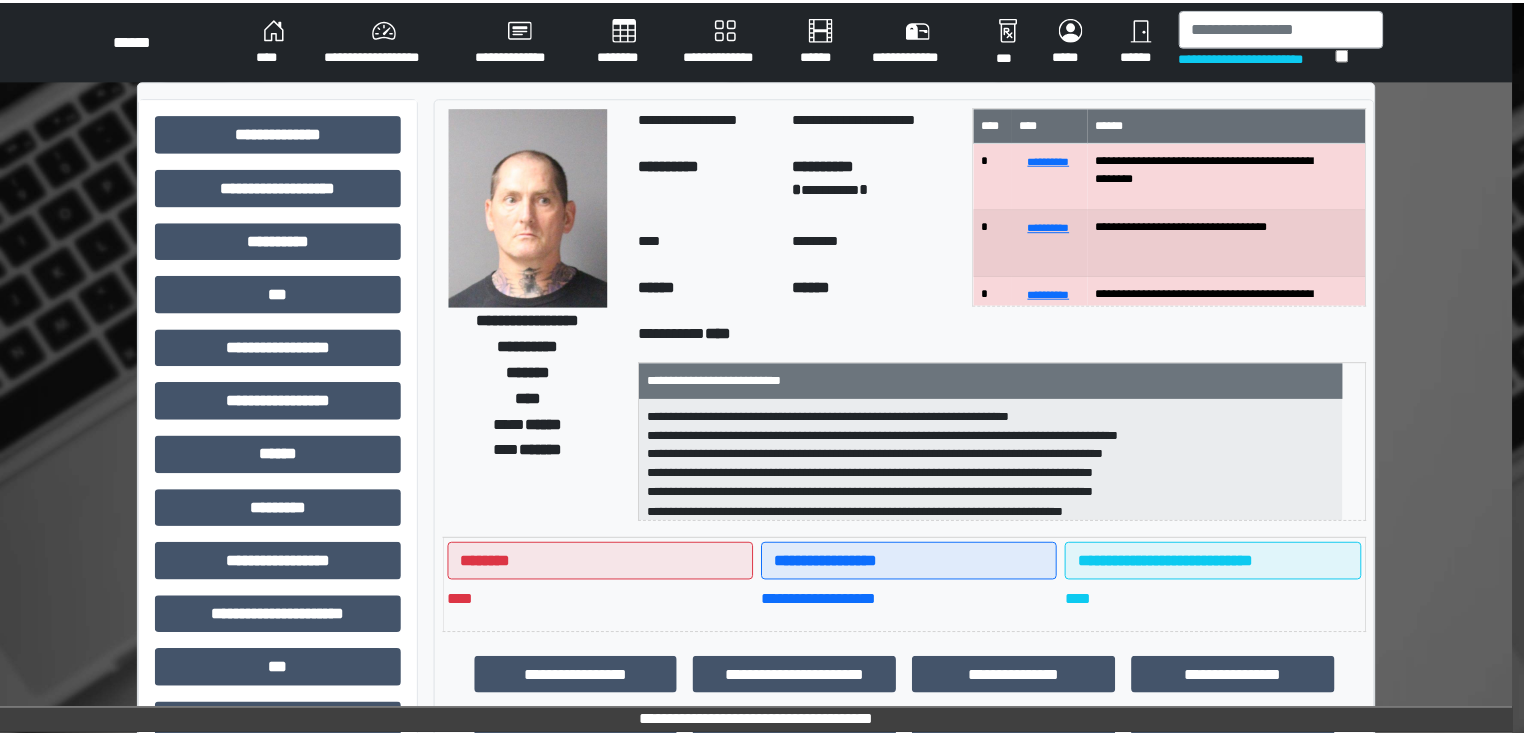 scroll, scrollTop: 0, scrollLeft: 0, axis: both 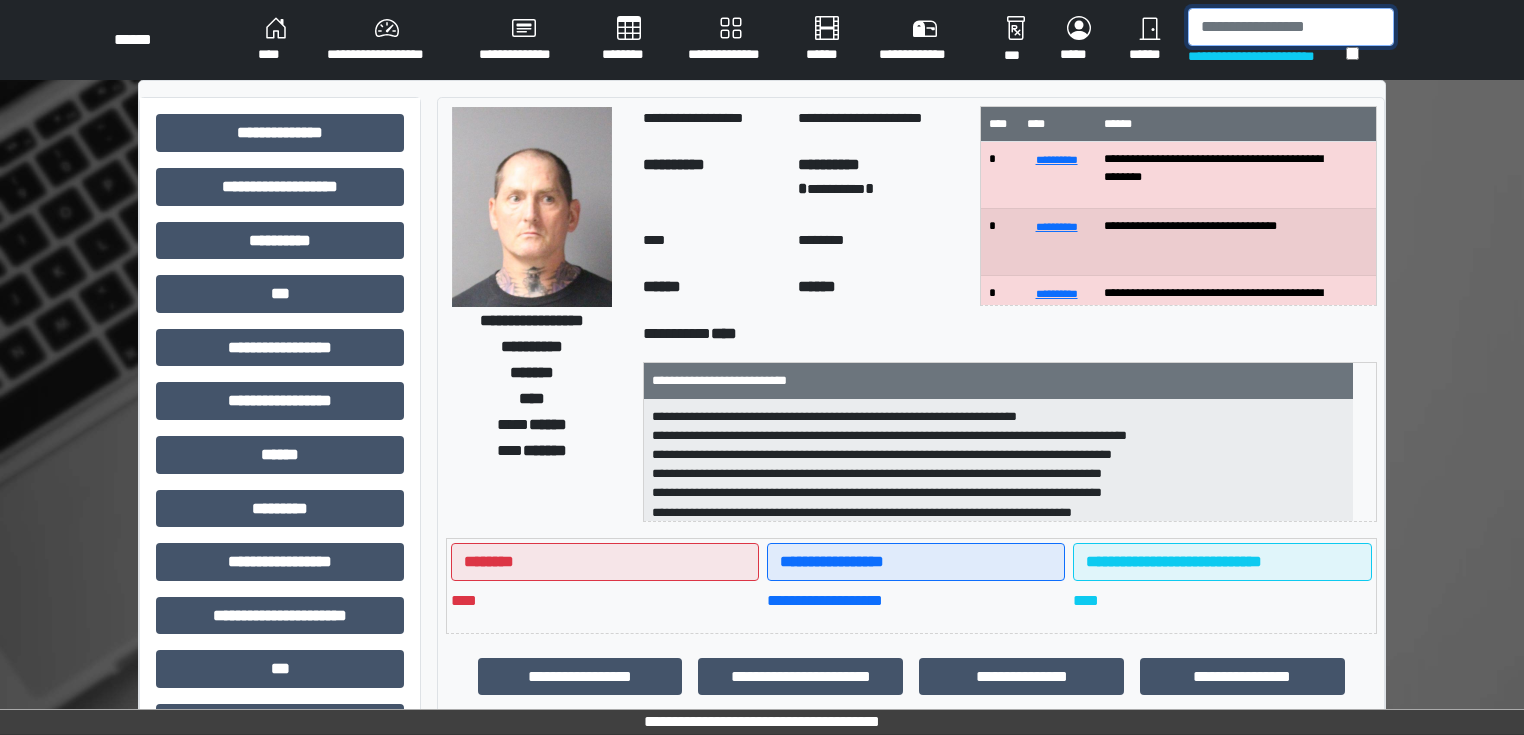 click at bounding box center [1291, 27] 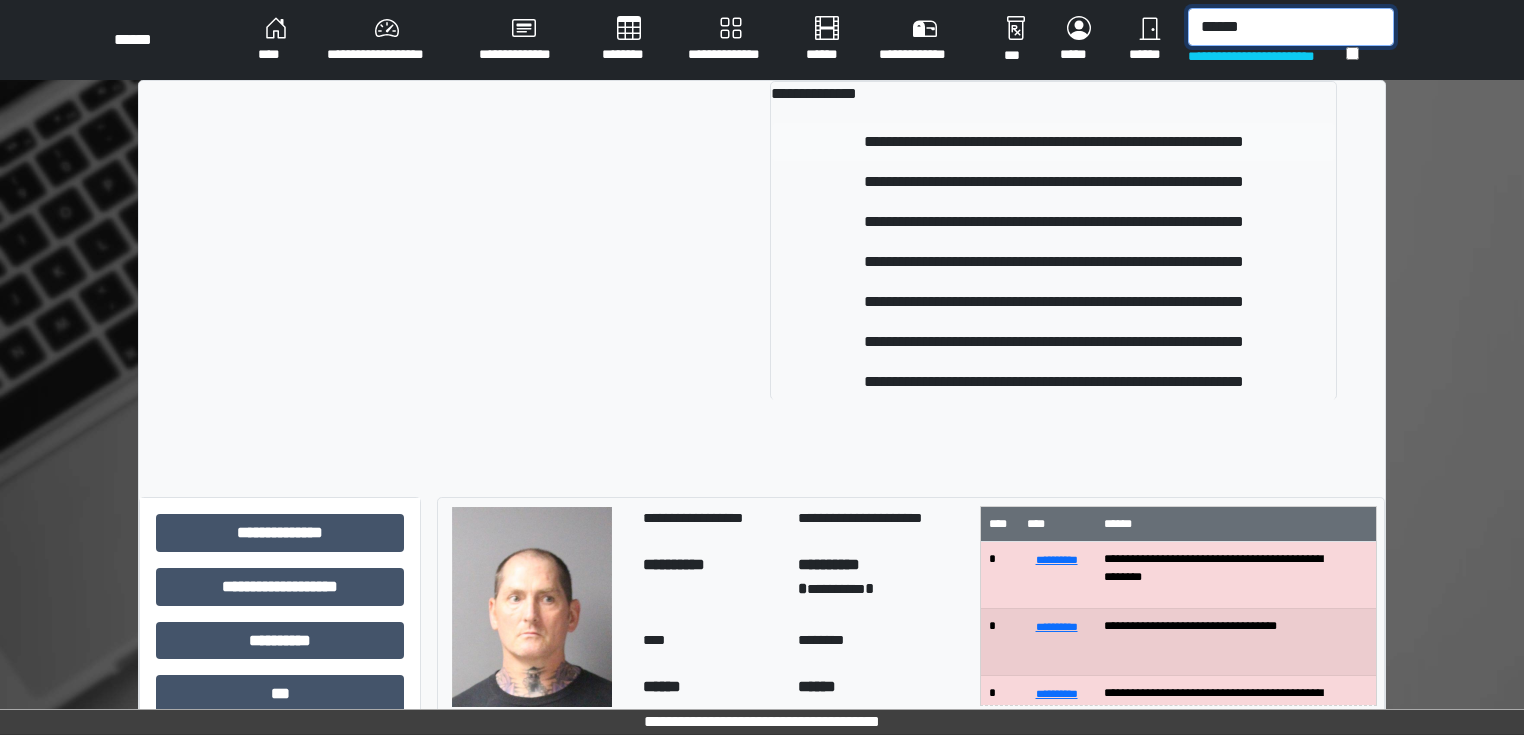type on "******" 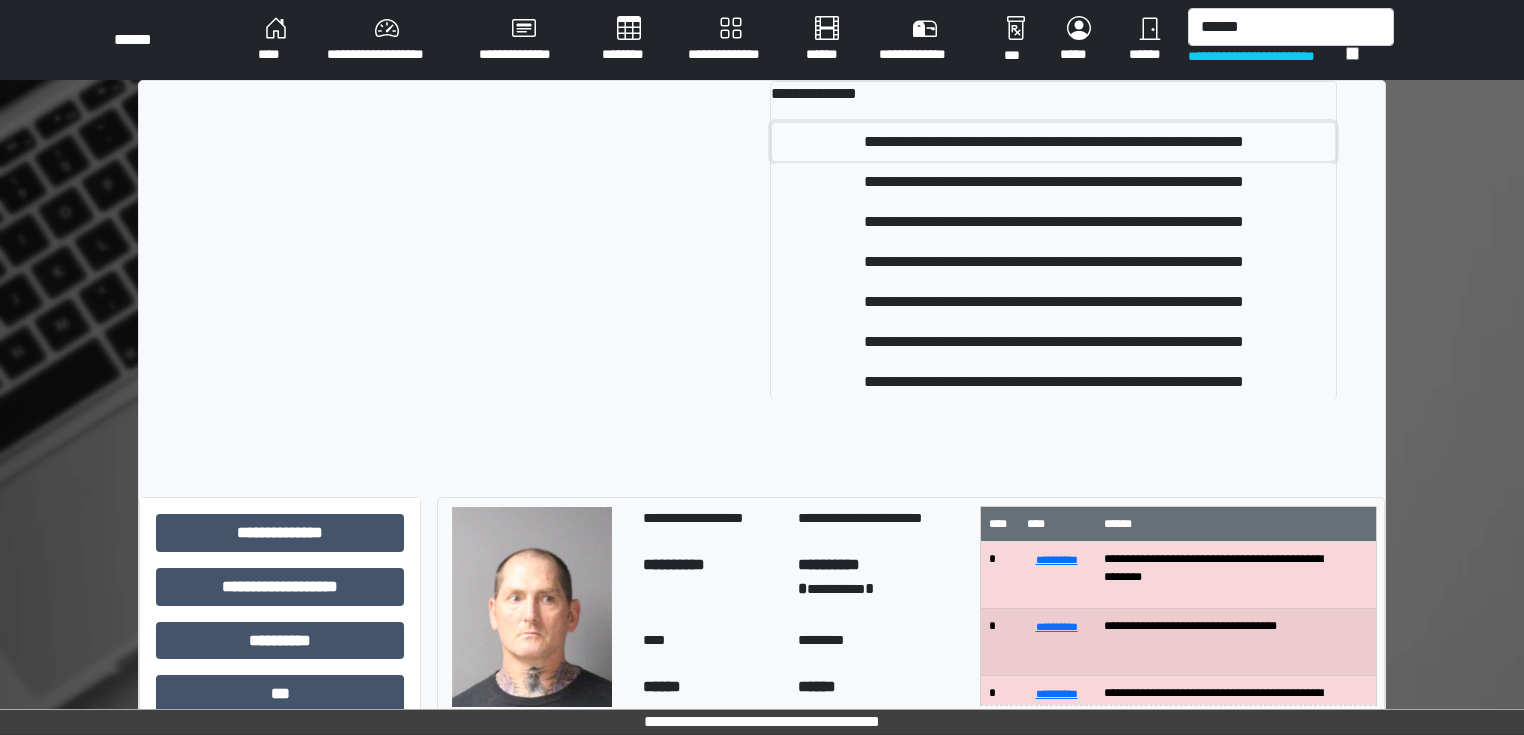 drag, startPoint x: 1156, startPoint y: 136, endPoint x: 1140, endPoint y: 140, distance: 16.492422 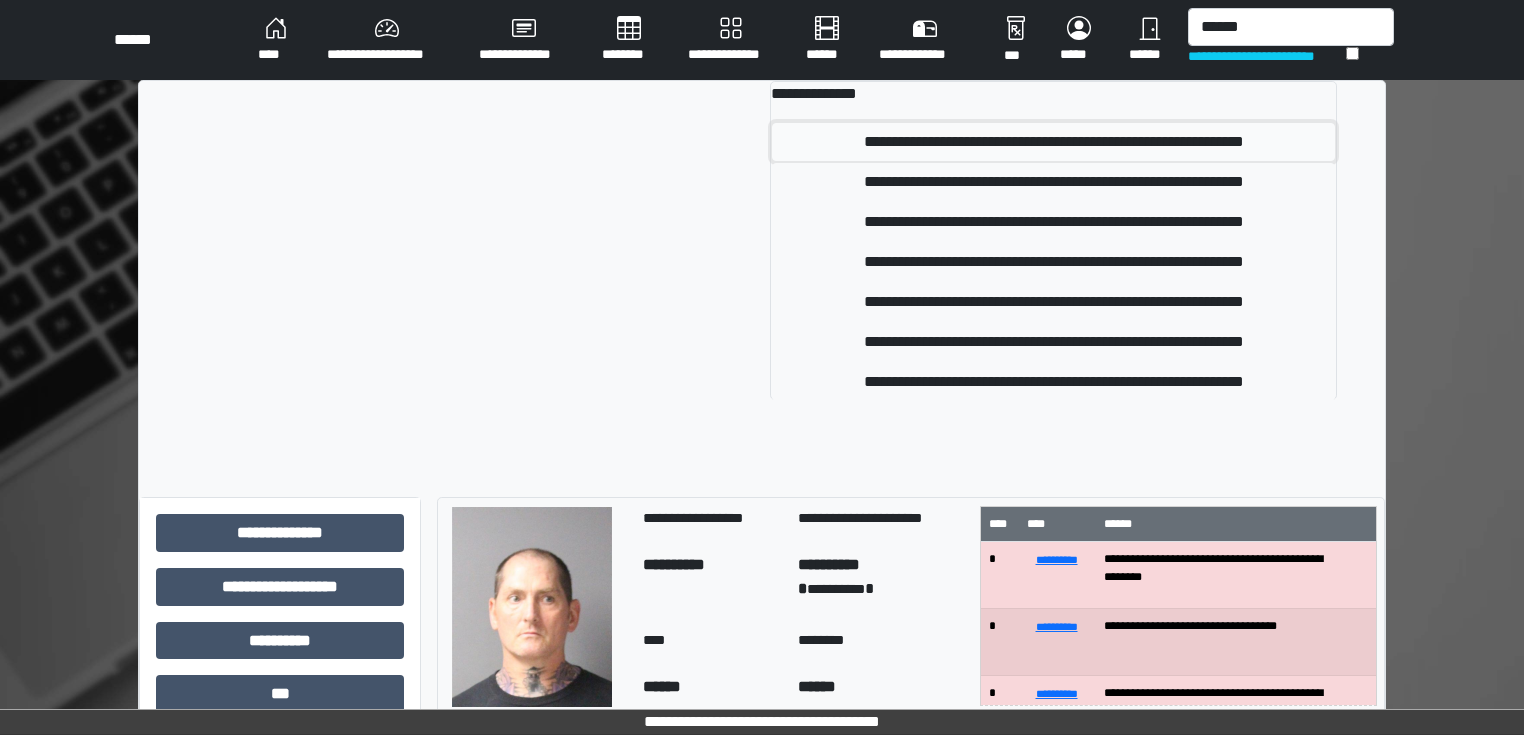 click on "**********" at bounding box center [1053, 142] 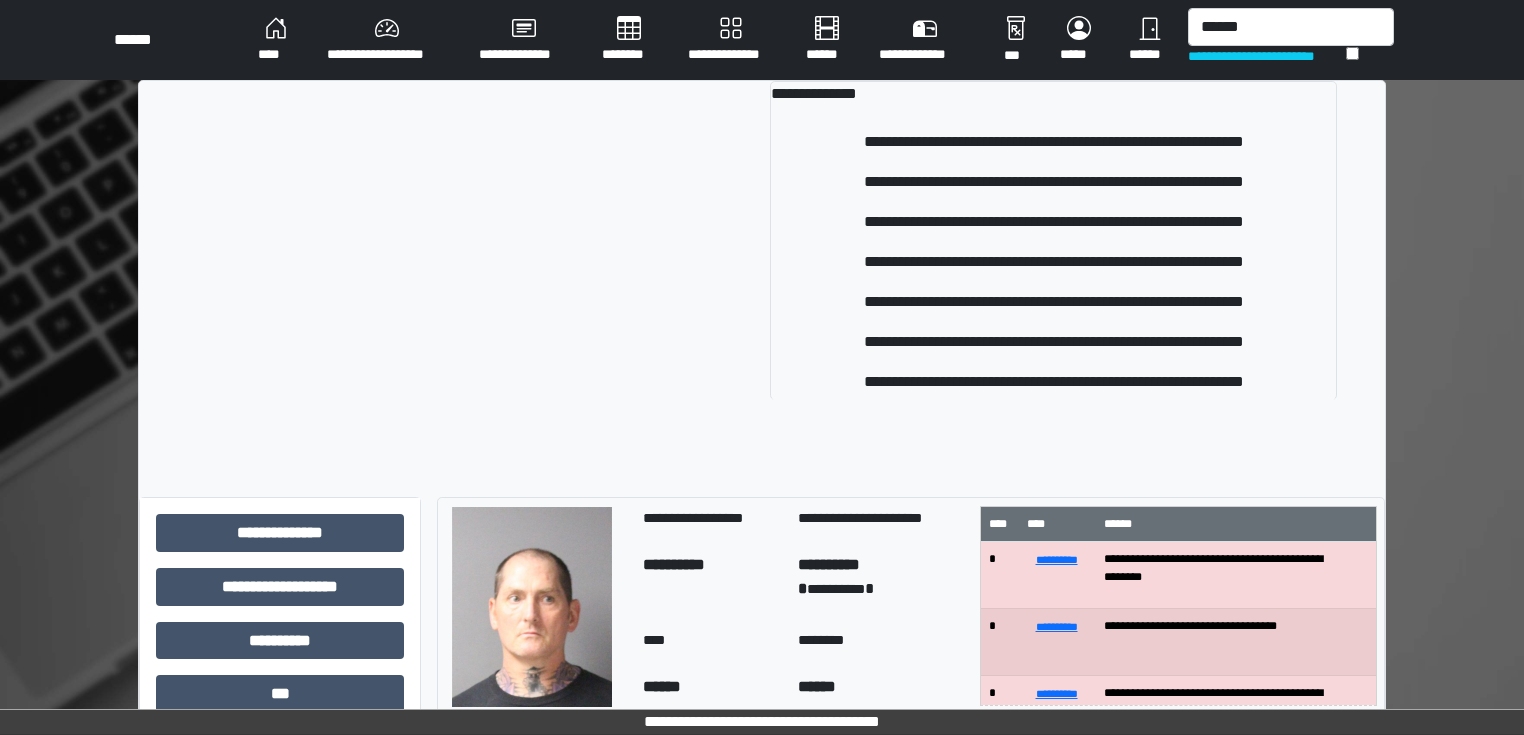 type 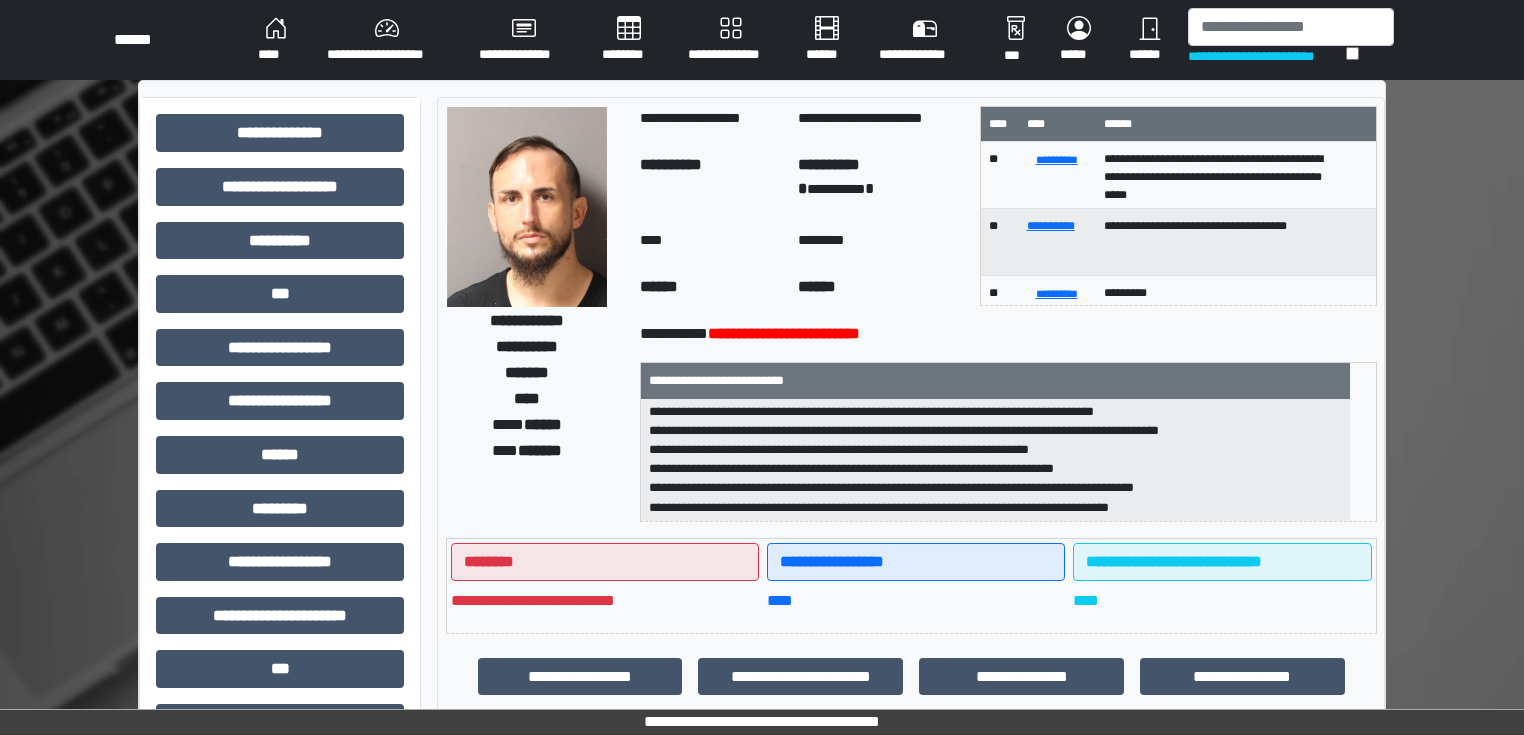 scroll, scrollTop: 6, scrollLeft: 0, axis: vertical 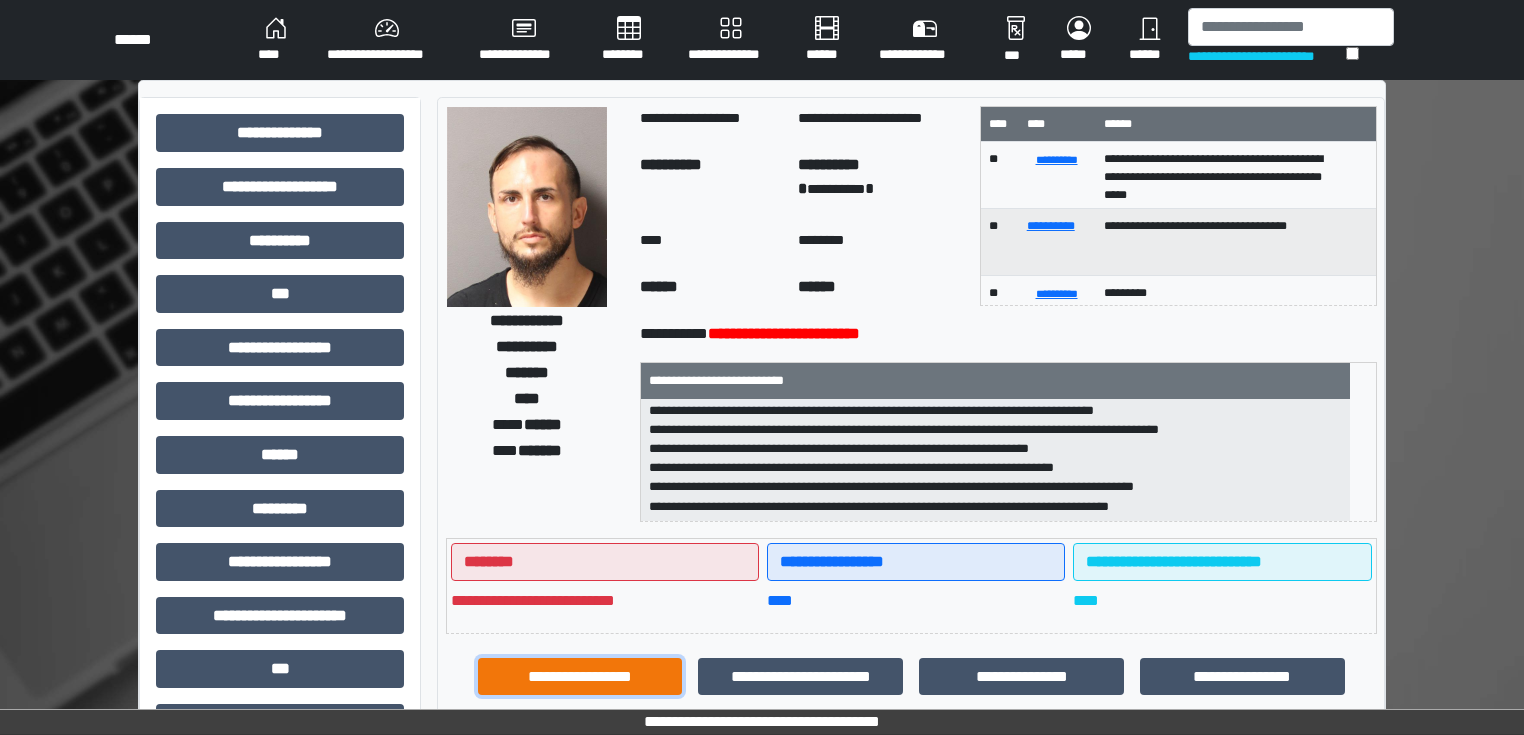 click on "**********" at bounding box center [580, 677] 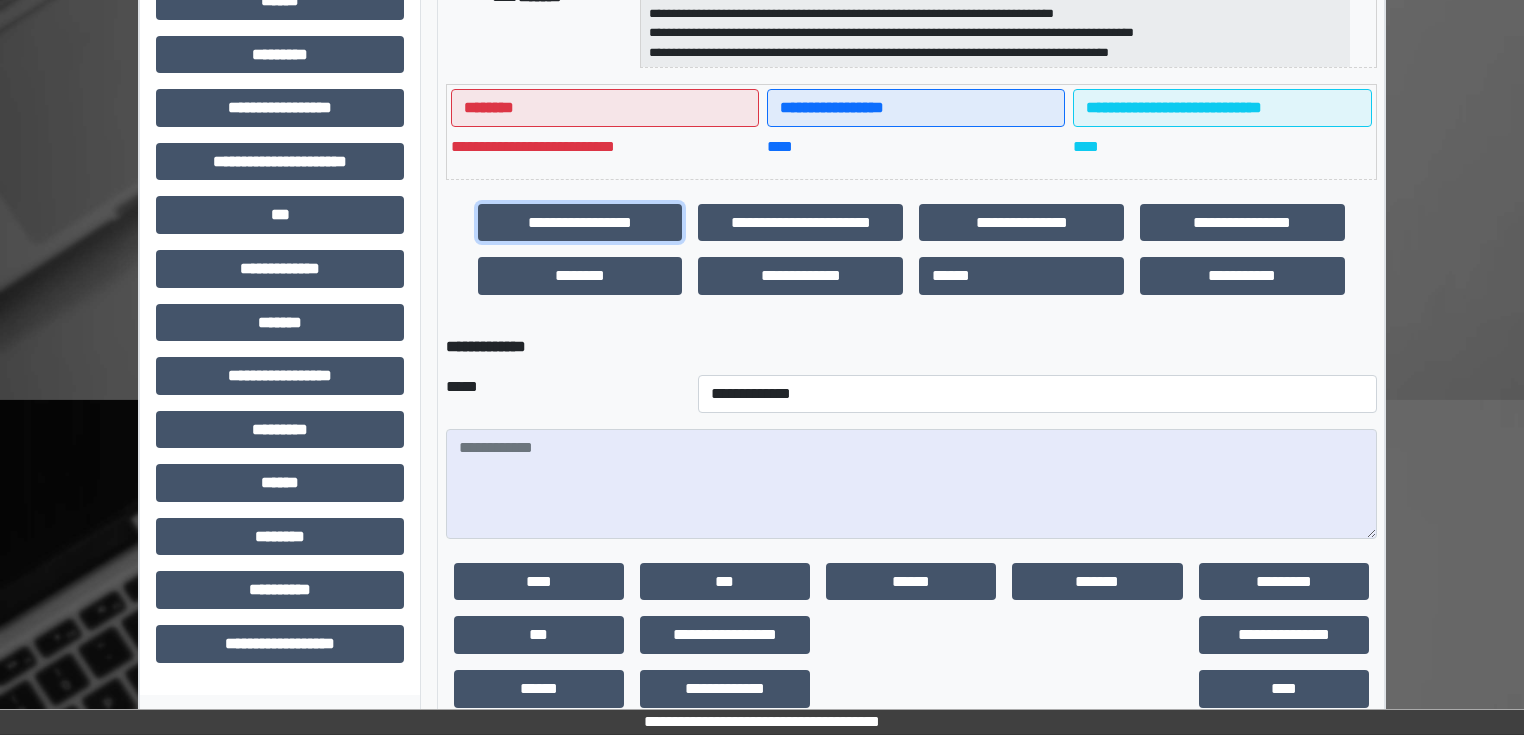 scroll, scrollTop: 480, scrollLeft: 0, axis: vertical 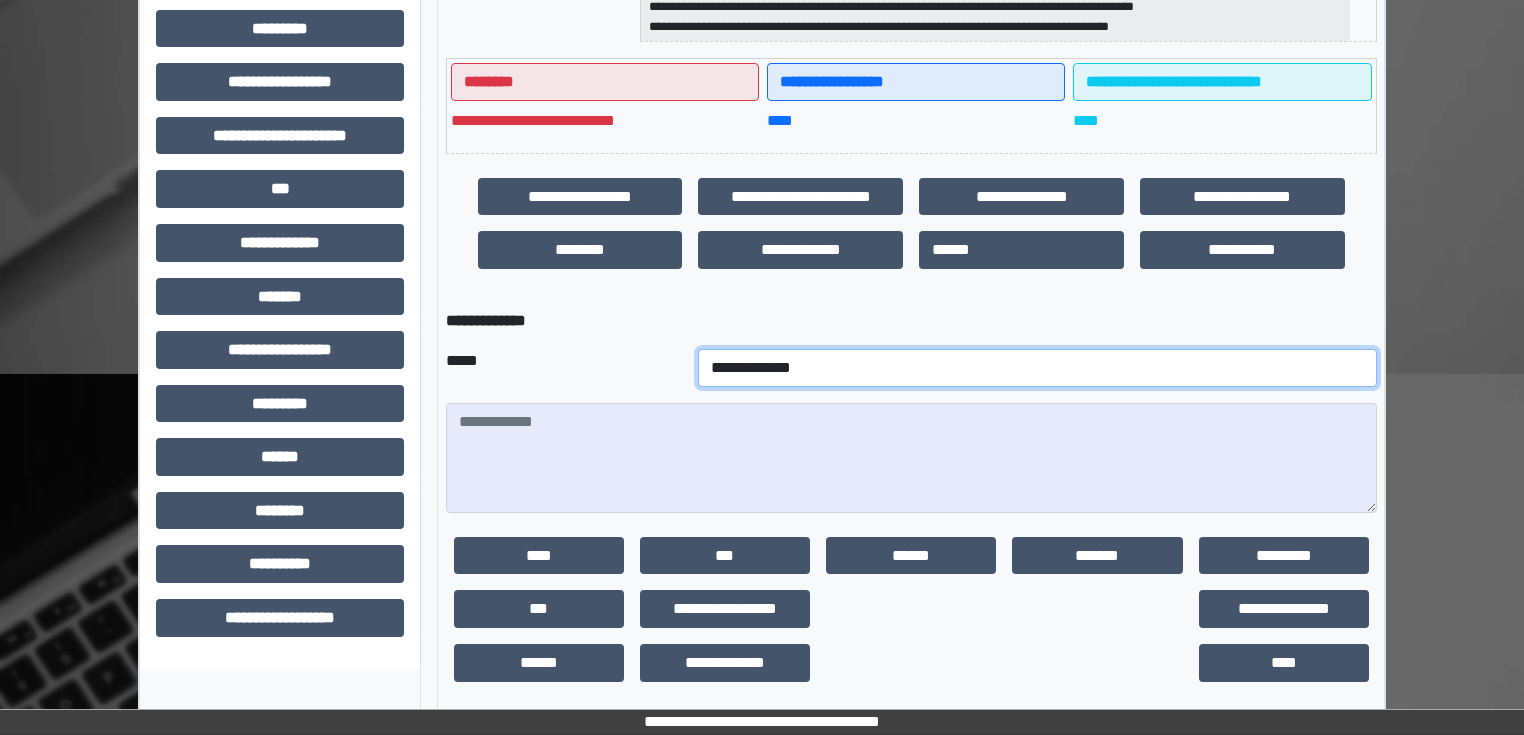 click on "**********" at bounding box center (1037, 368) 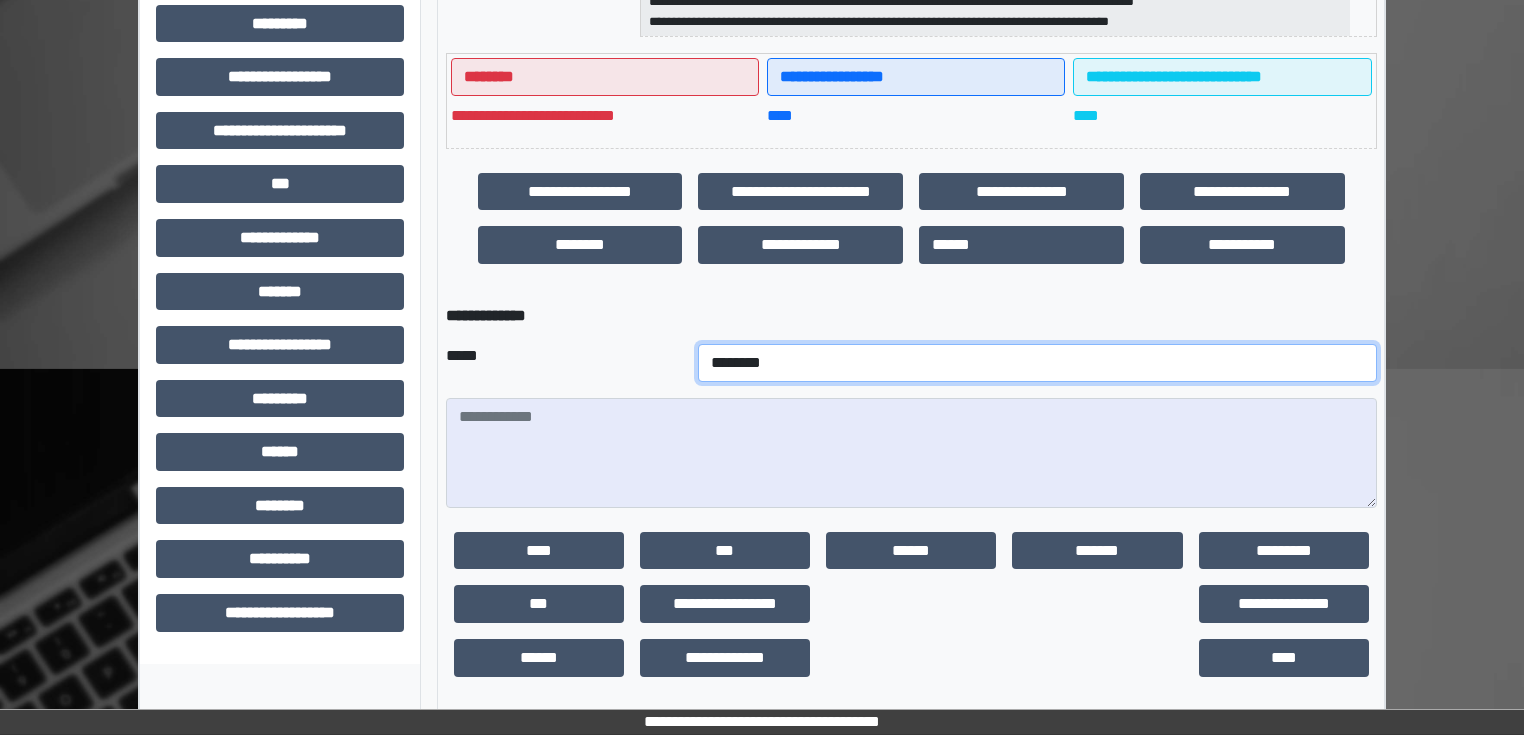 scroll, scrollTop: 491, scrollLeft: 0, axis: vertical 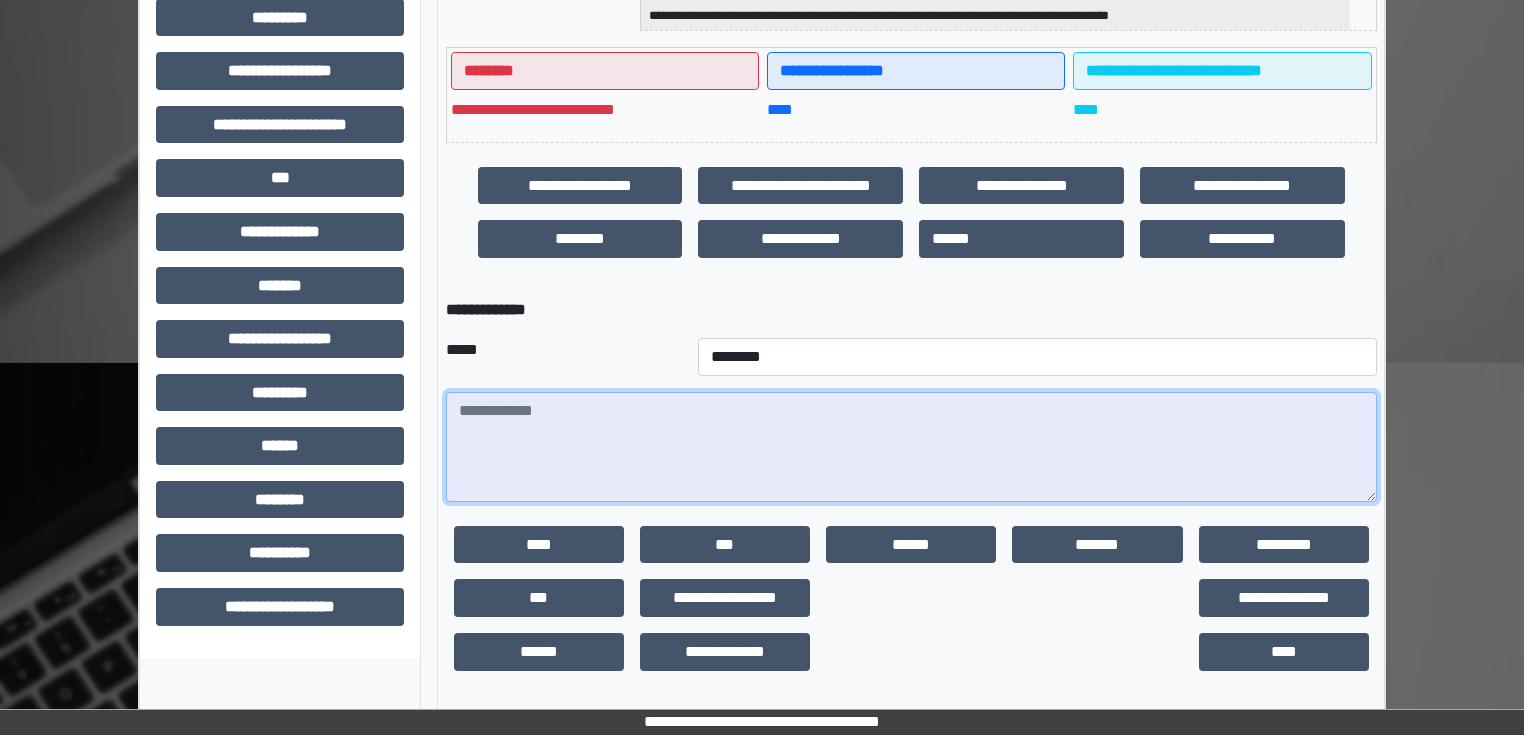 drag, startPoint x: 578, startPoint y: 444, endPoint x: 572, endPoint y: 428, distance: 17.088007 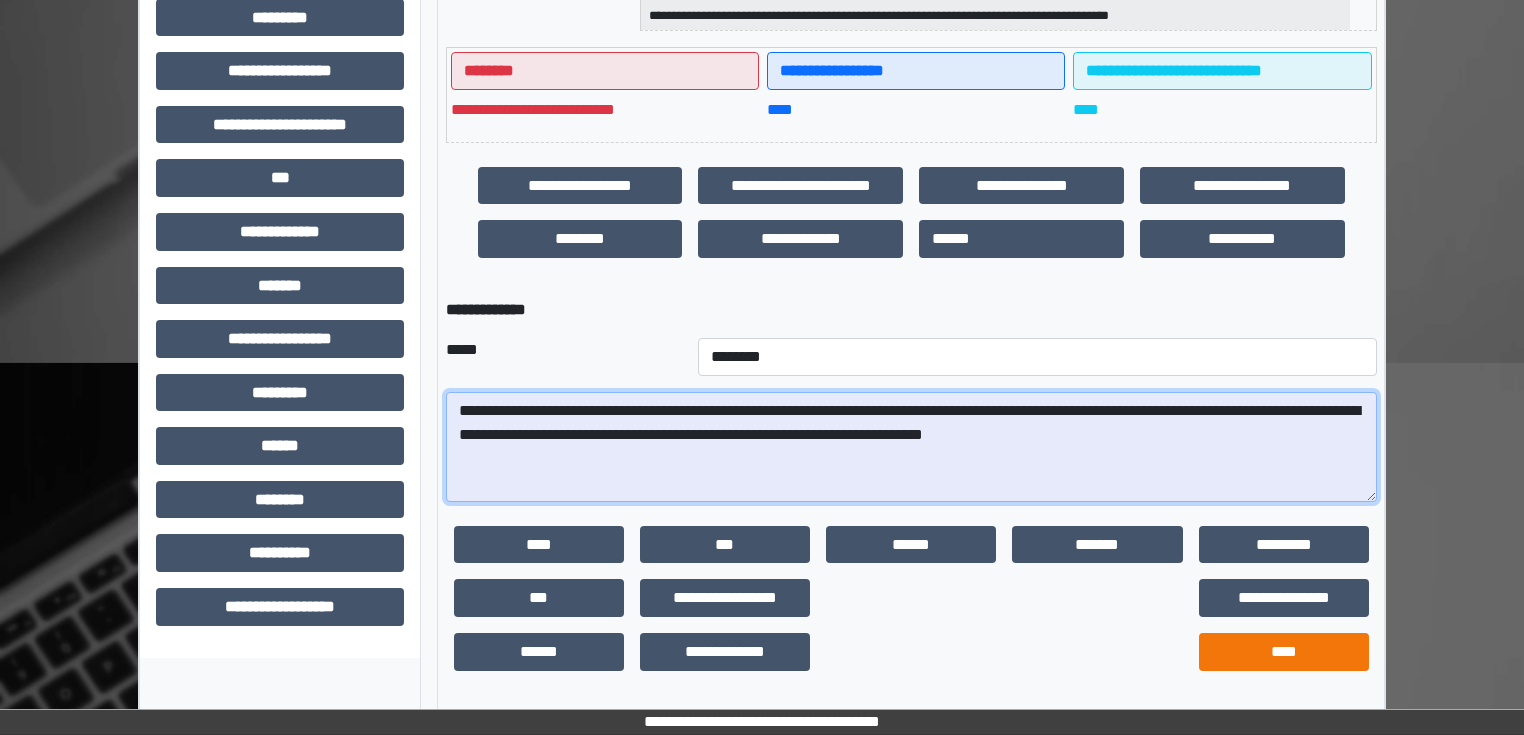 type on "**********" 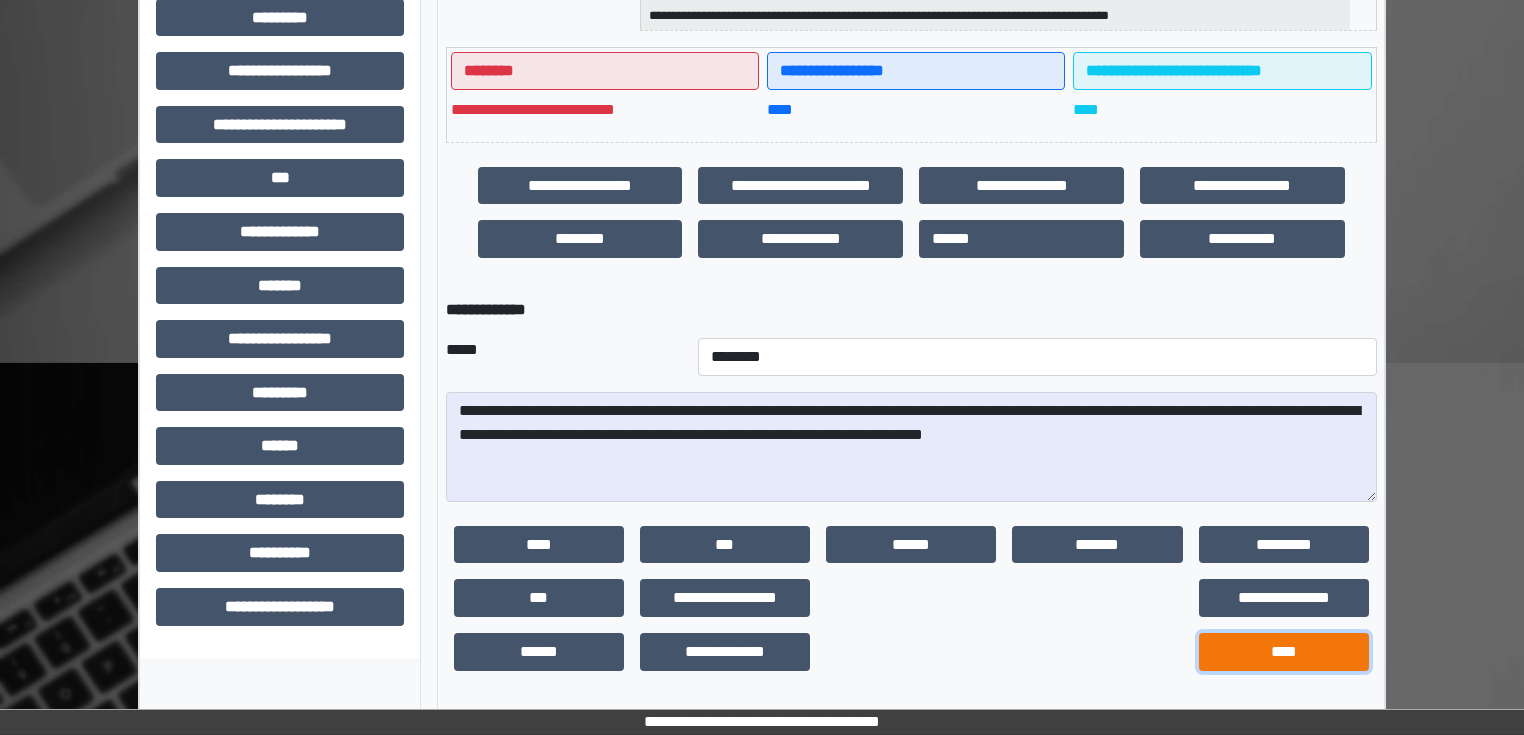 click on "****" at bounding box center (1284, 652) 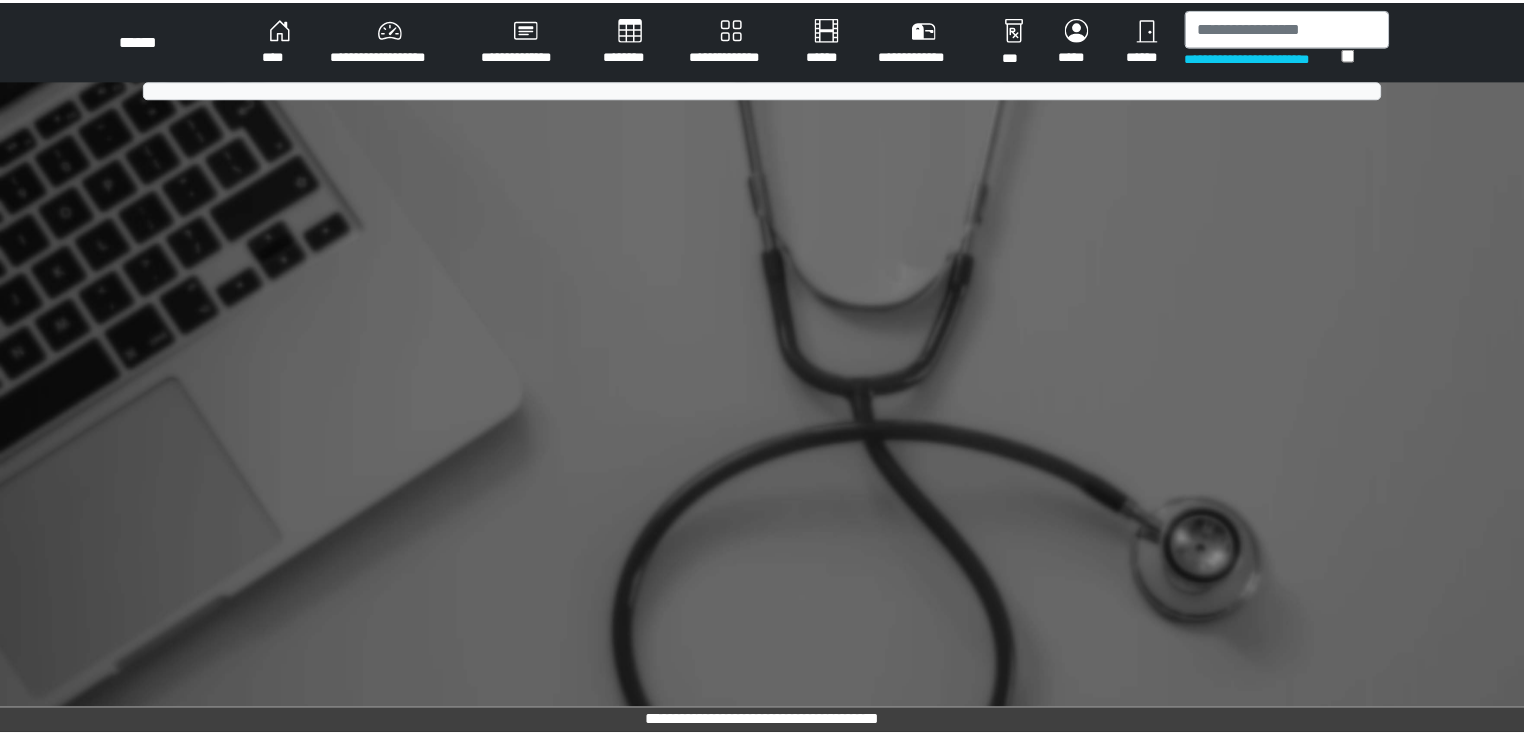 scroll, scrollTop: 0, scrollLeft: 0, axis: both 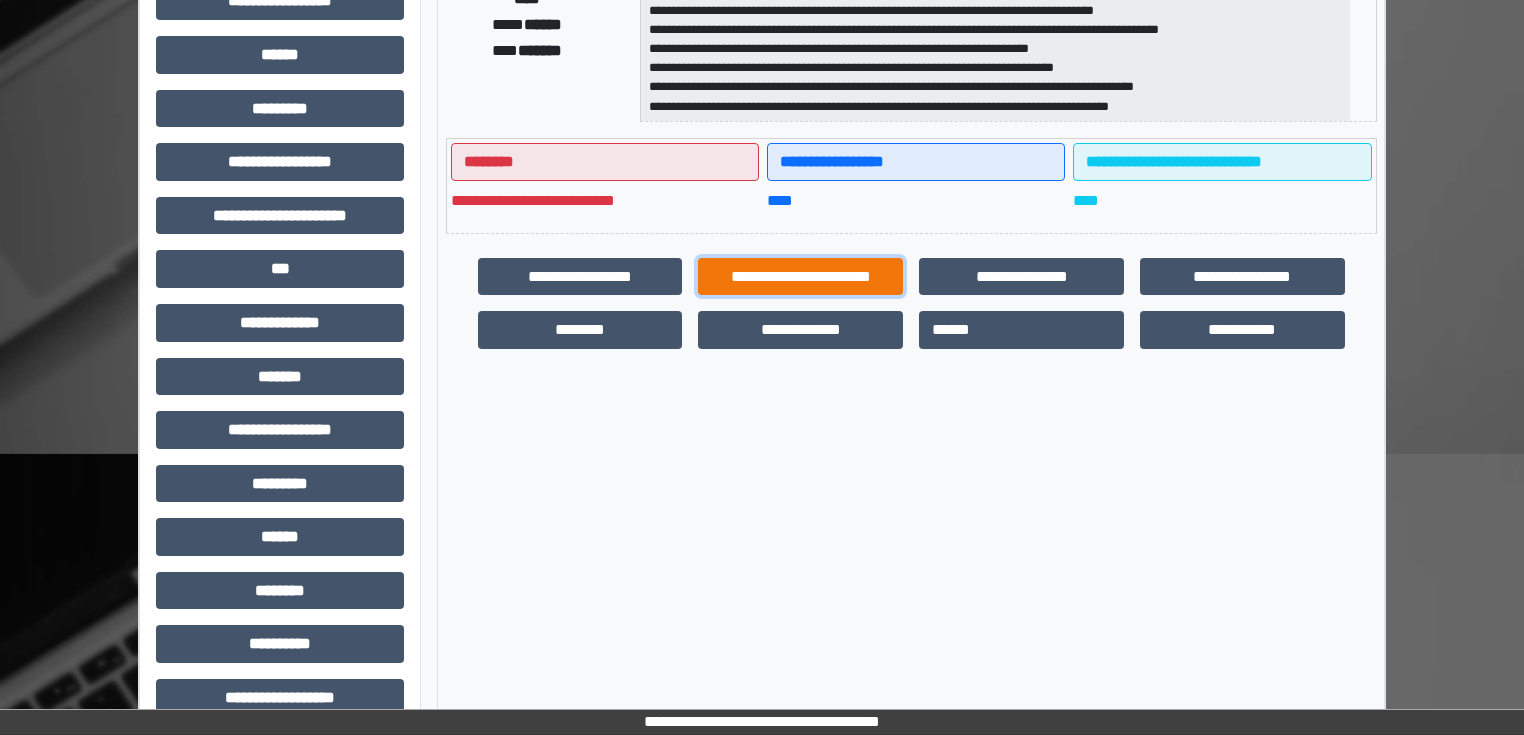 click on "**********" at bounding box center (800, 277) 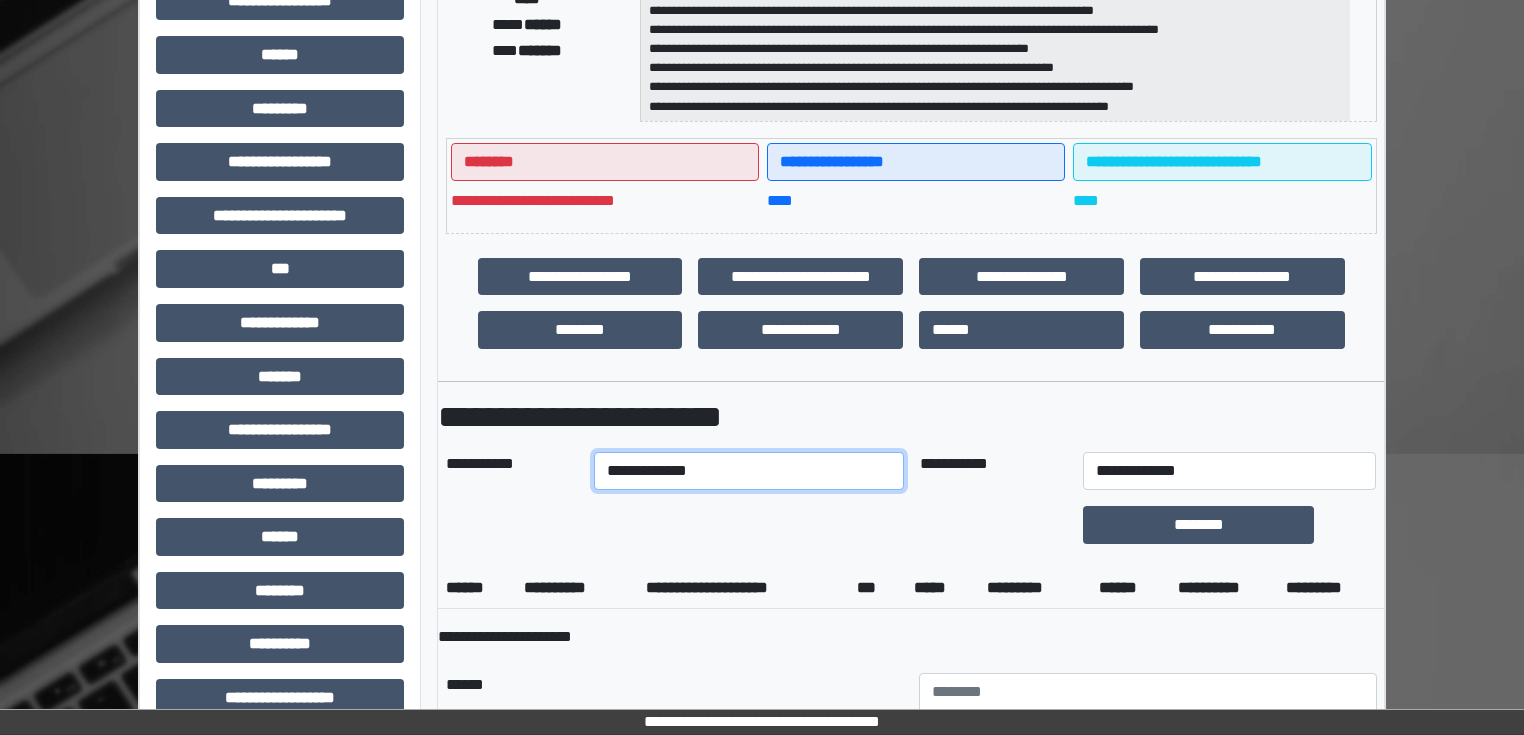click on "**********" at bounding box center (748, 471) 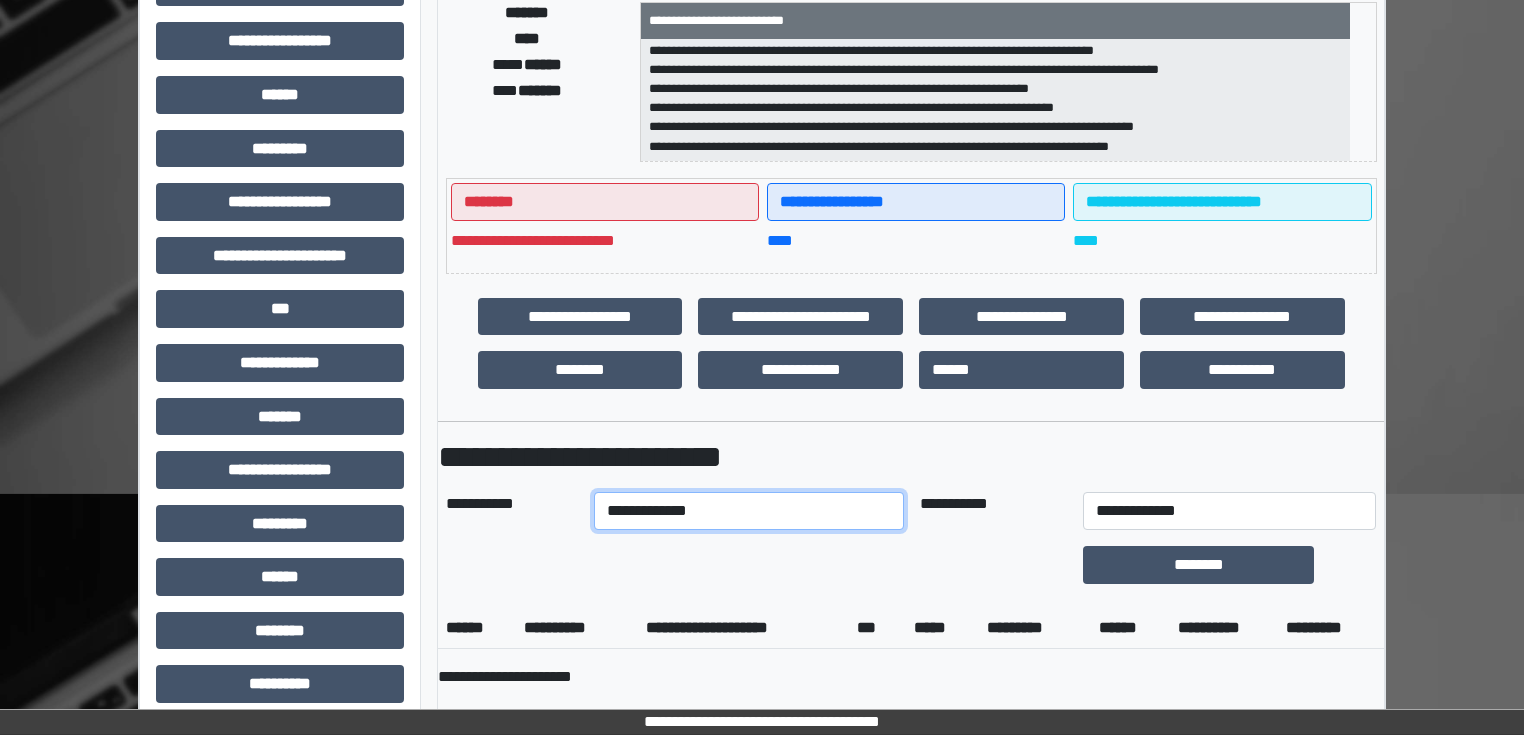scroll, scrollTop: 480, scrollLeft: 0, axis: vertical 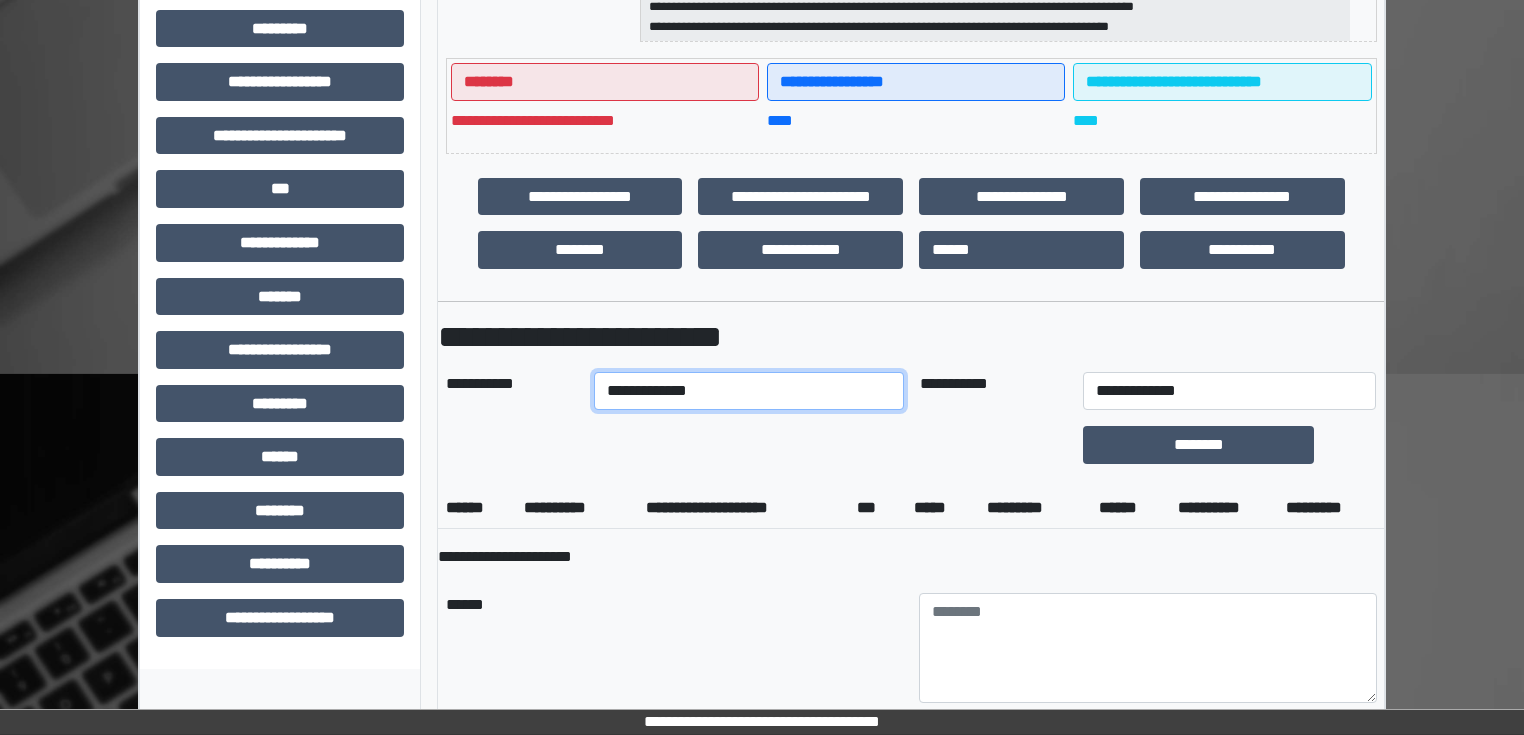 click on "**********" at bounding box center (748, 391) 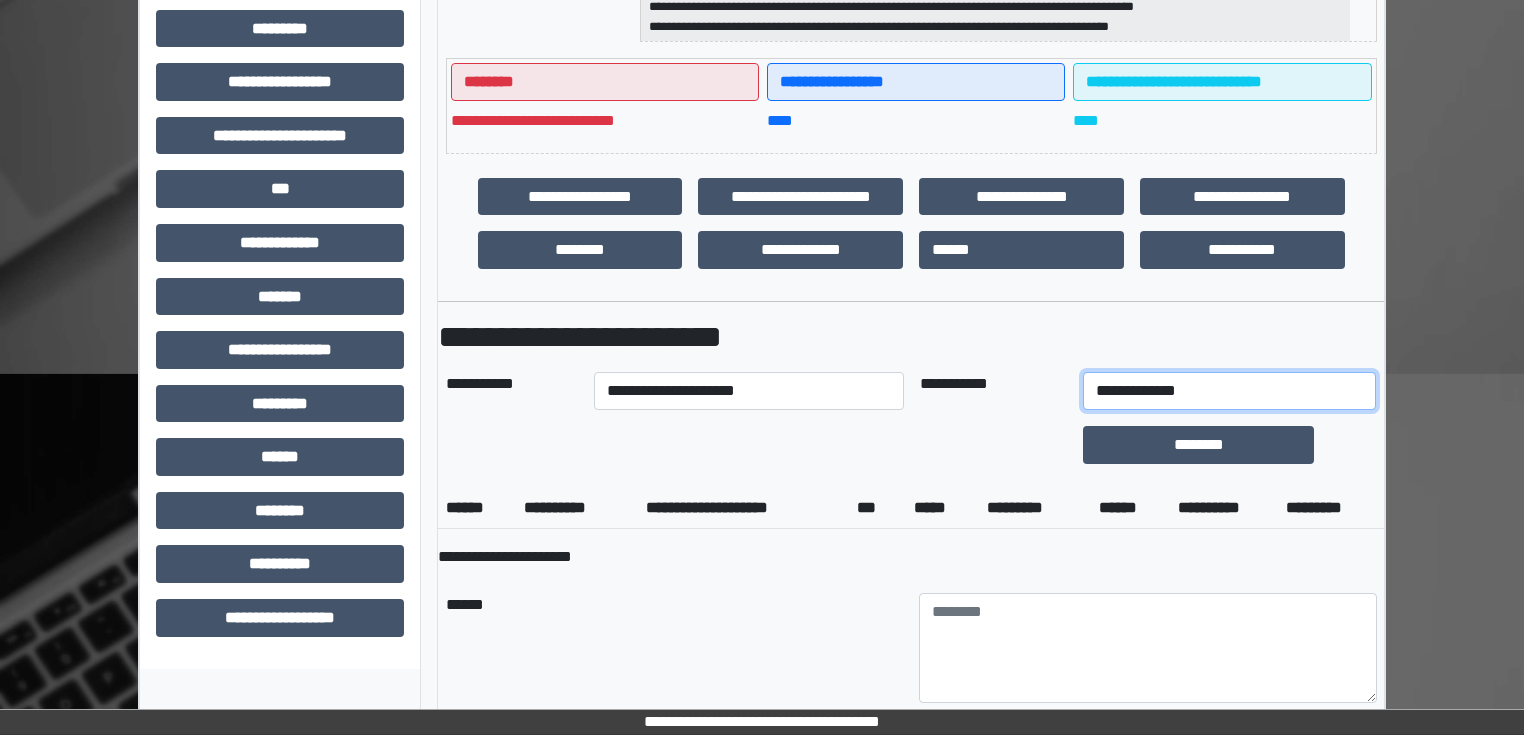 click on "**********" at bounding box center (1229, 391) 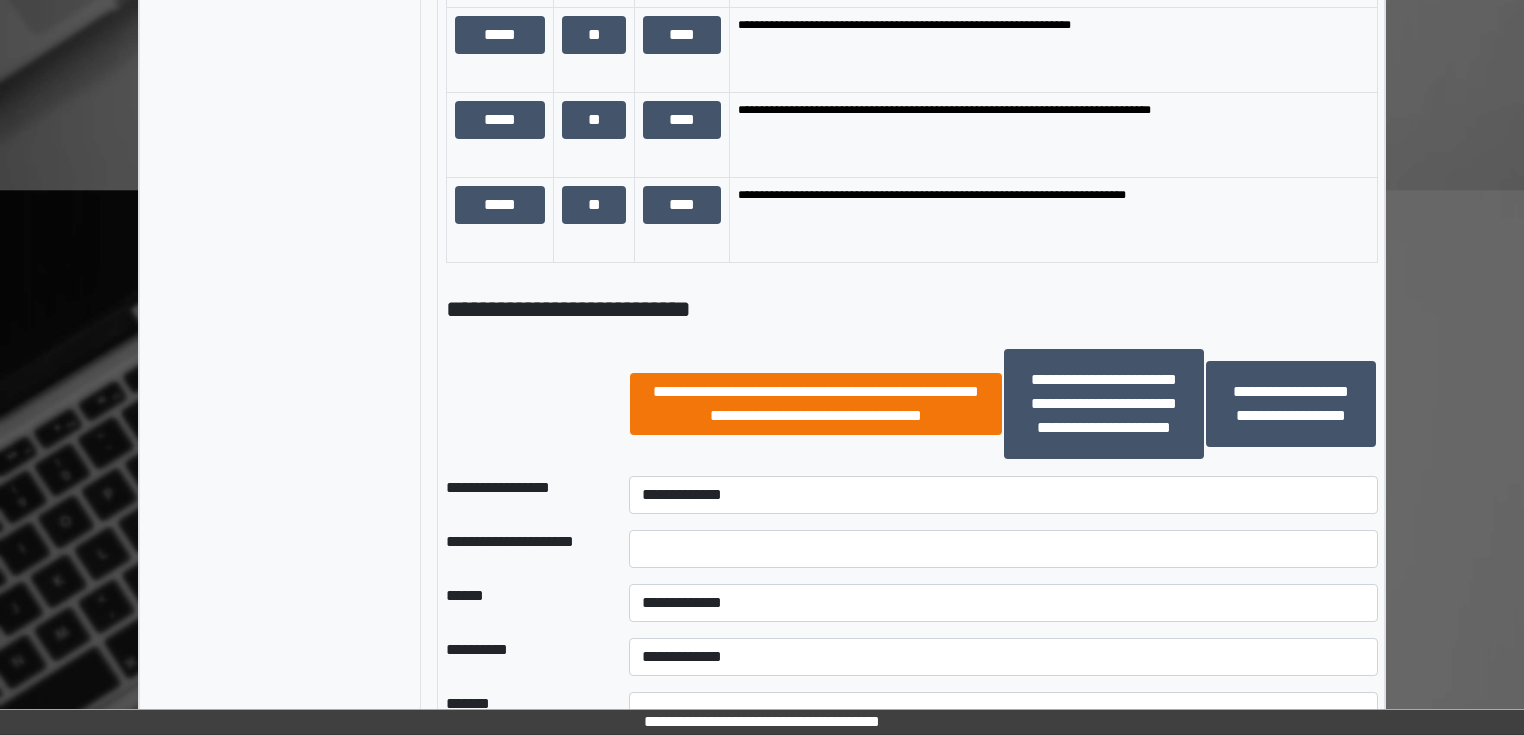 scroll, scrollTop: 1760, scrollLeft: 0, axis: vertical 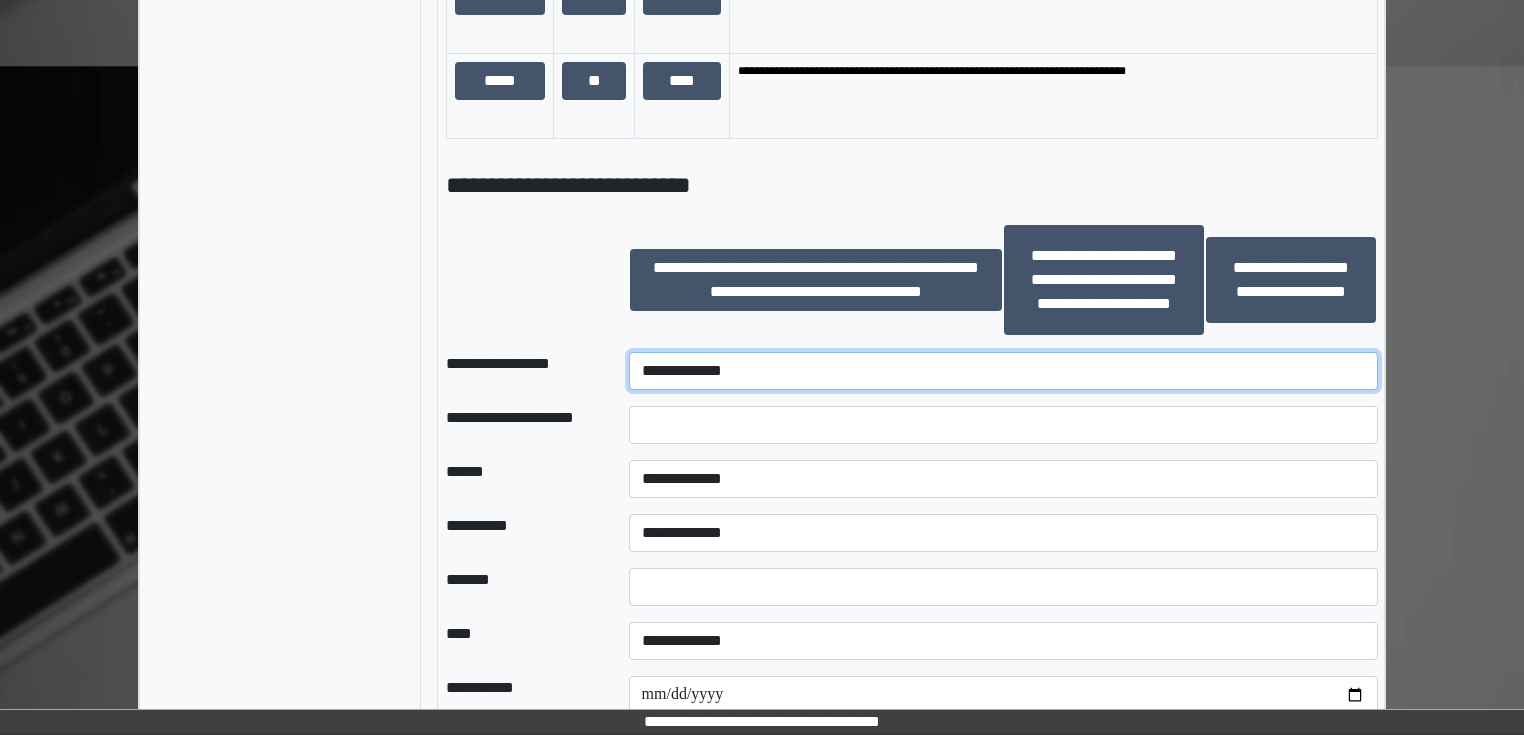 click on "**********" at bounding box center [1003, 371] 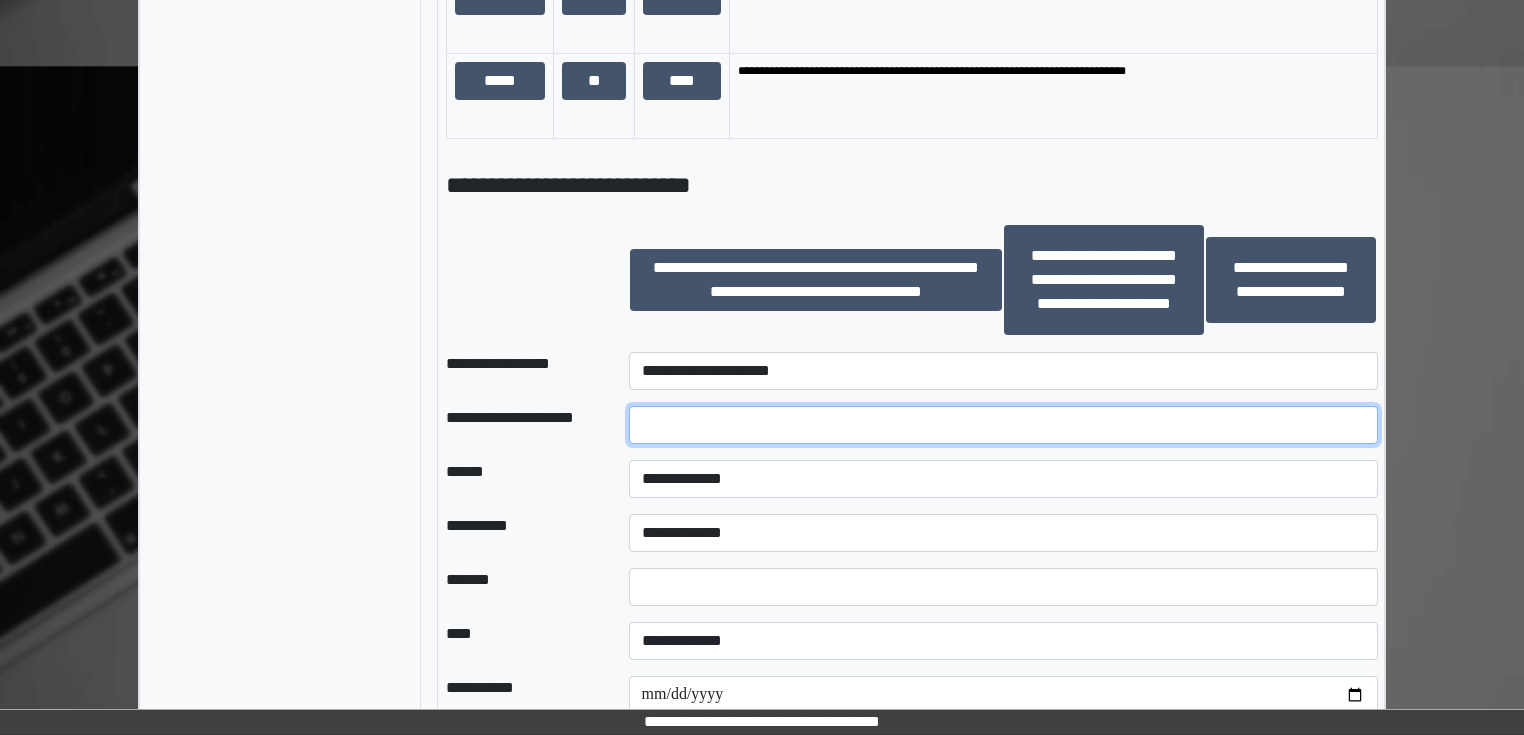 click at bounding box center [1003, 425] 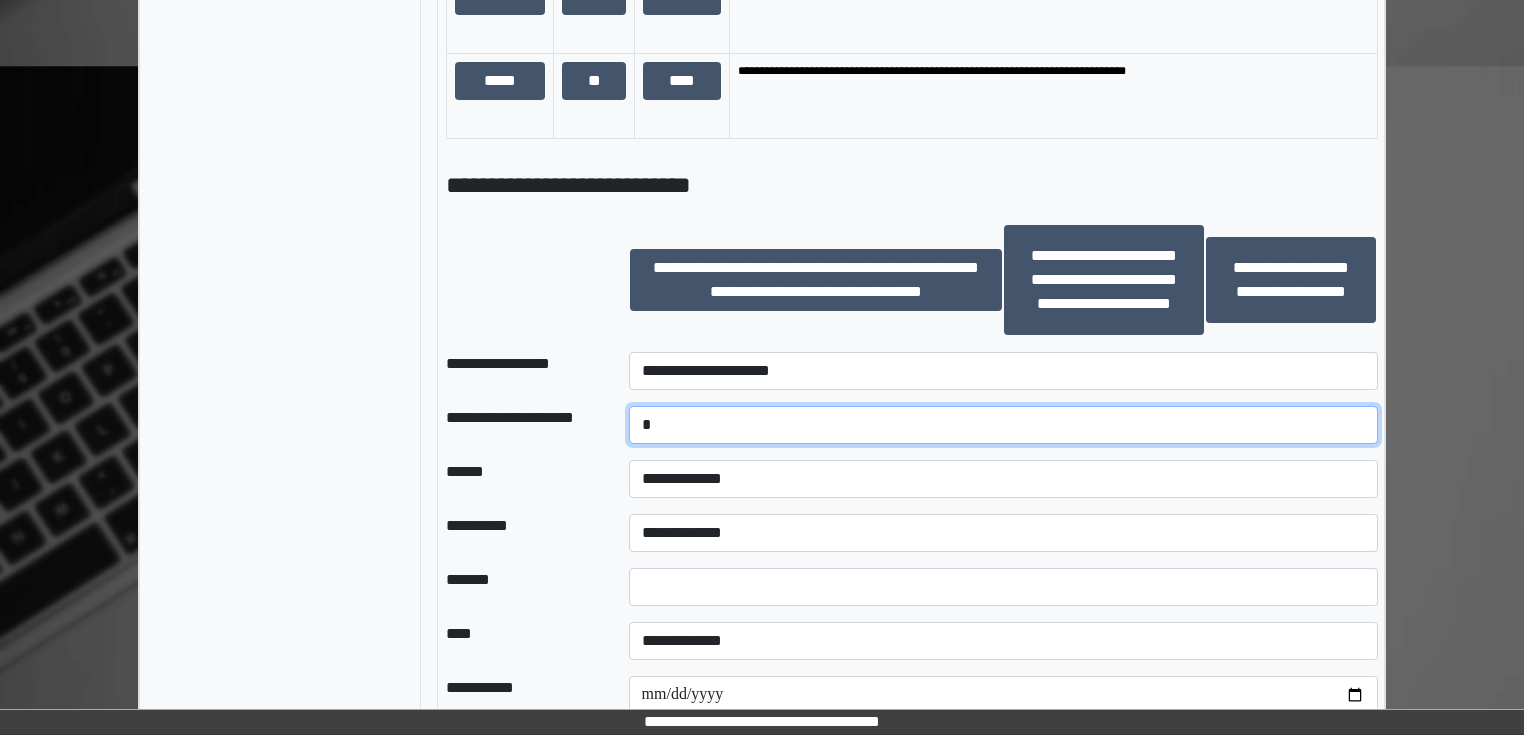 type on "*" 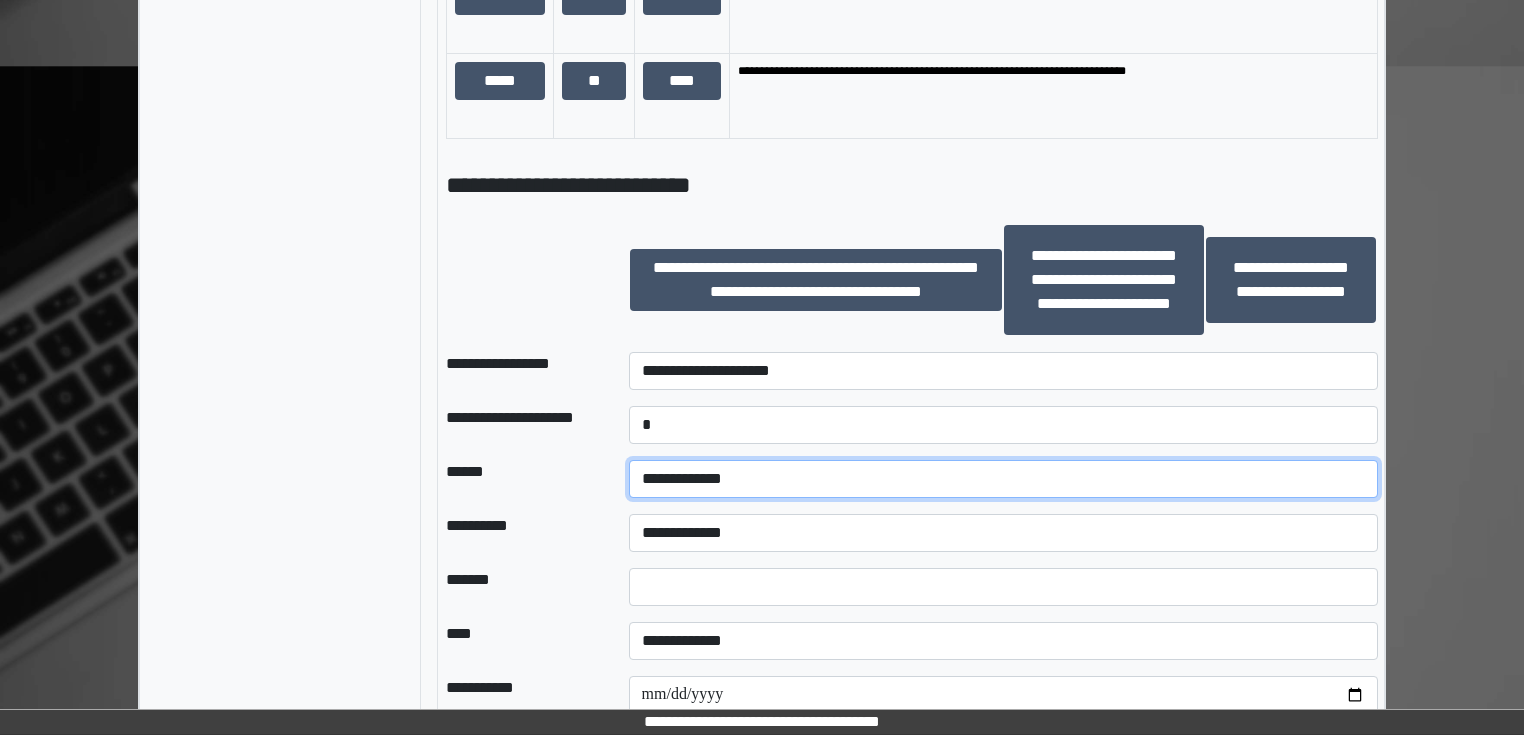 click on "**********" at bounding box center (1003, 479) 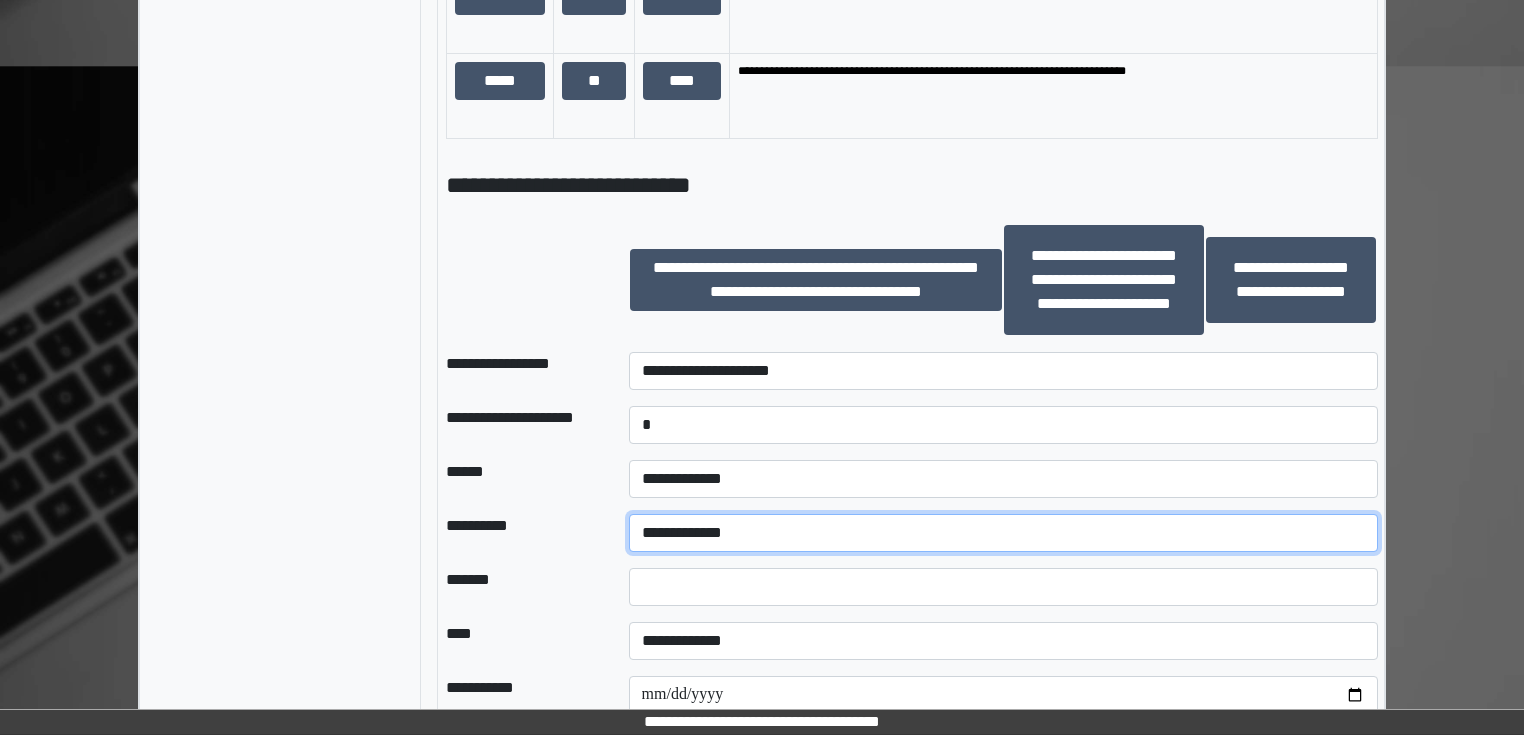click on "**********" at bounding box center (1003, 533) 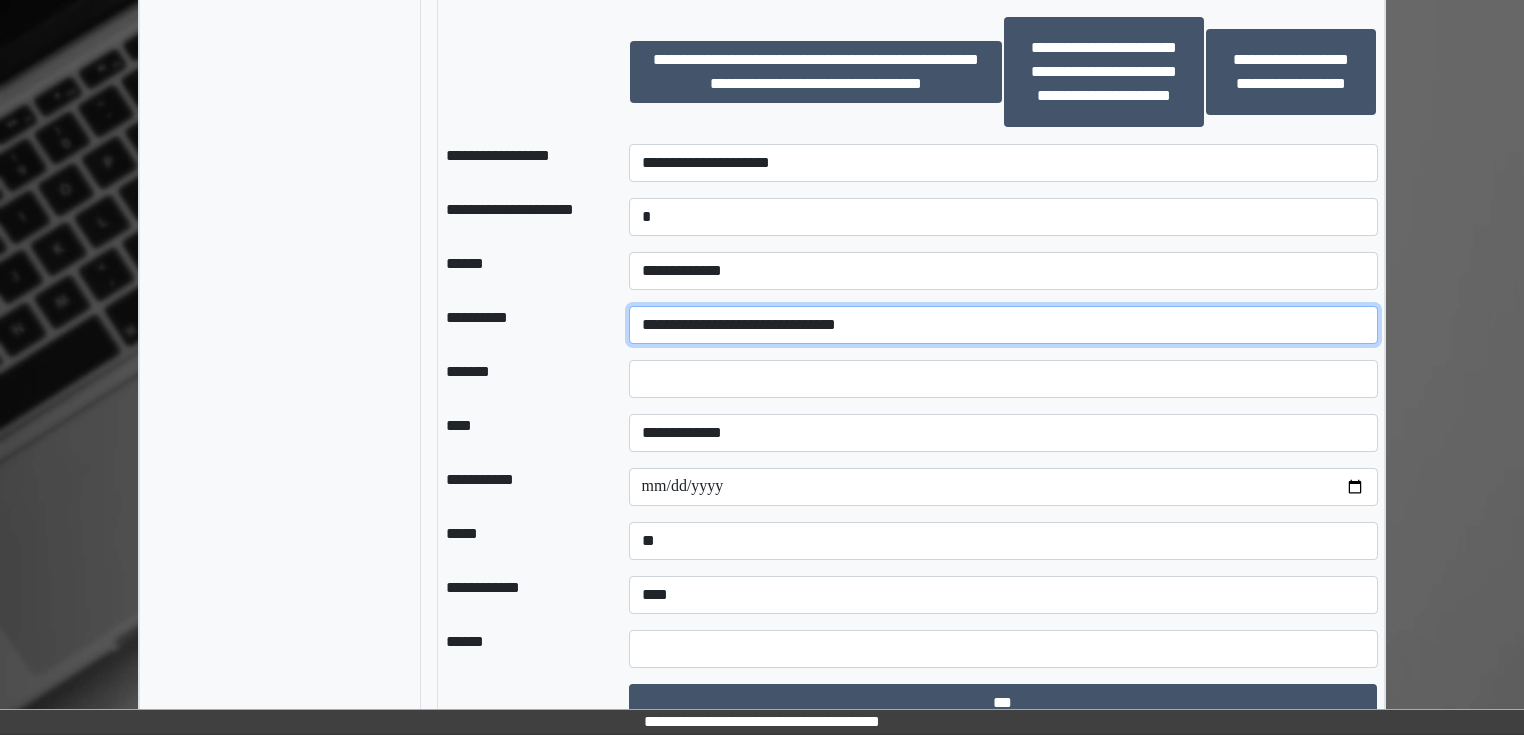 scroll, scrollTop: 1988, scrollLeft: 0, axis: vertical 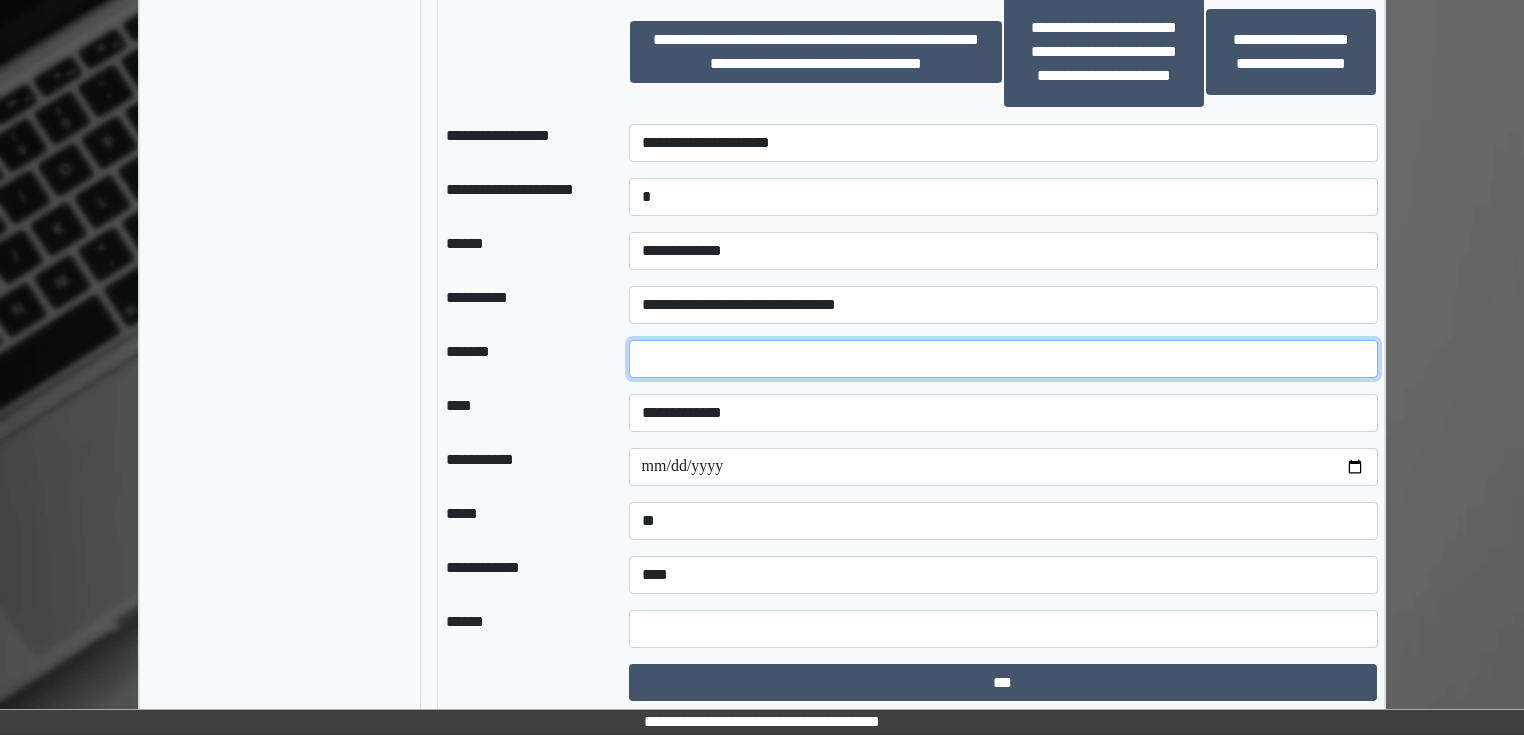 click at bounding box center (1003, 359) 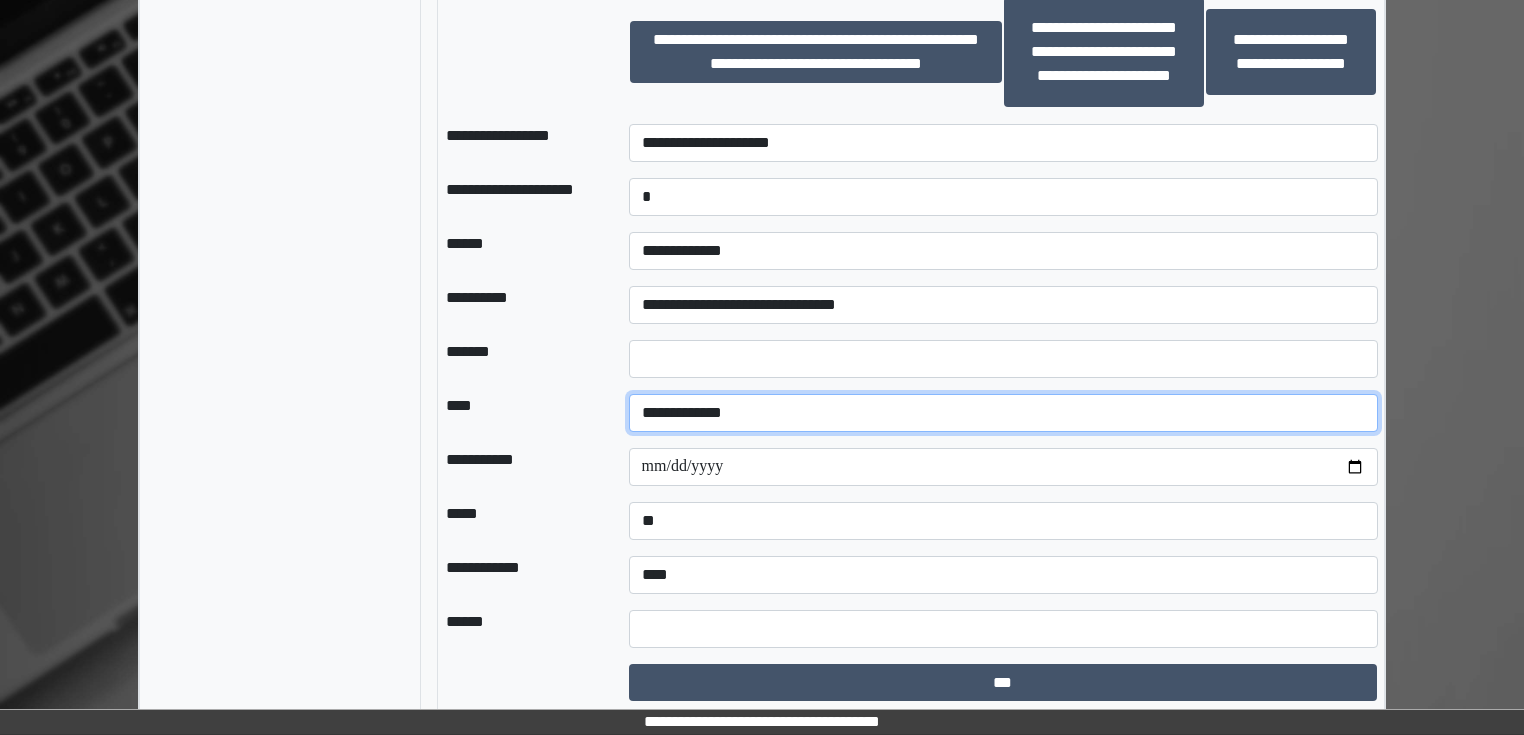 click on "**********" at bounding box center (1003, 413) 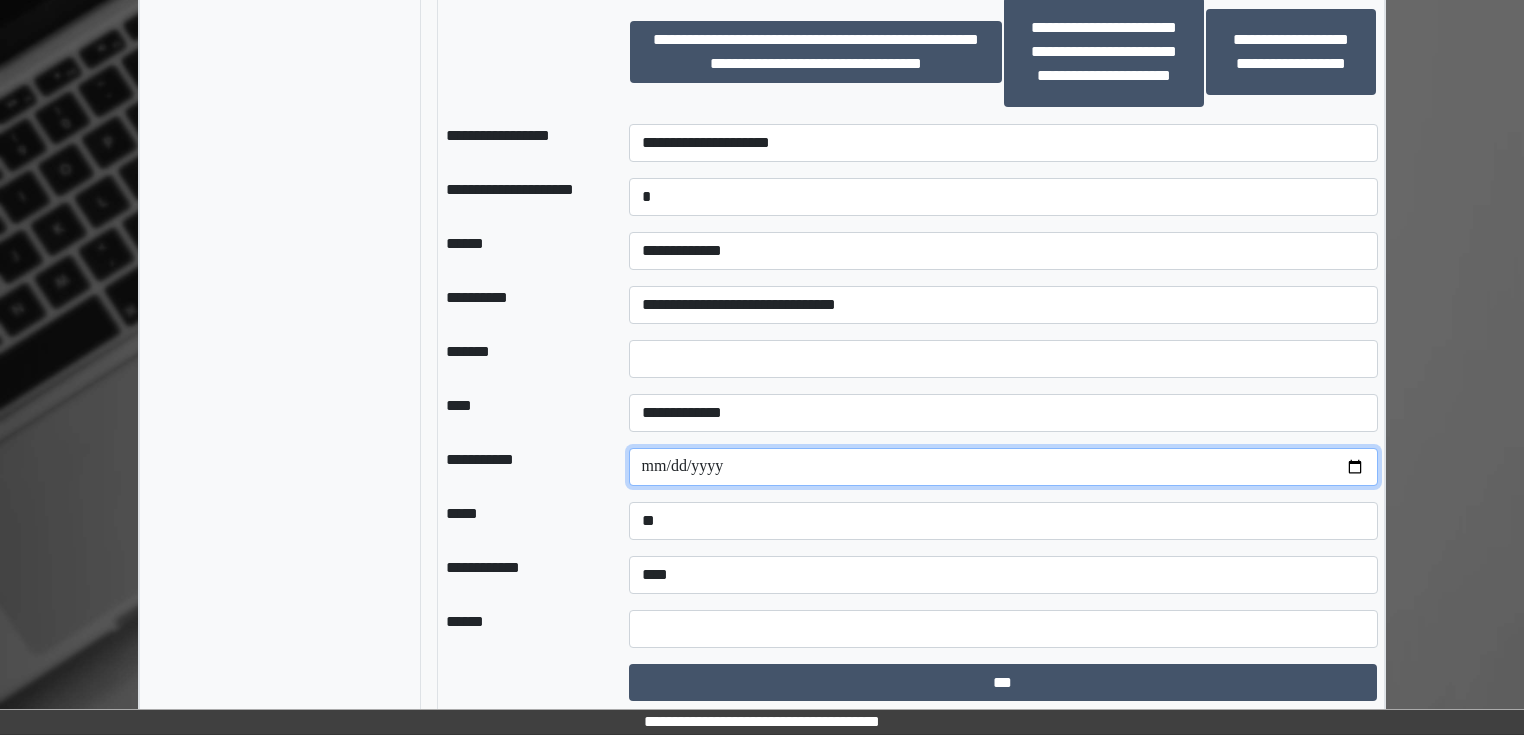 click at bounding box center (1003, 467) 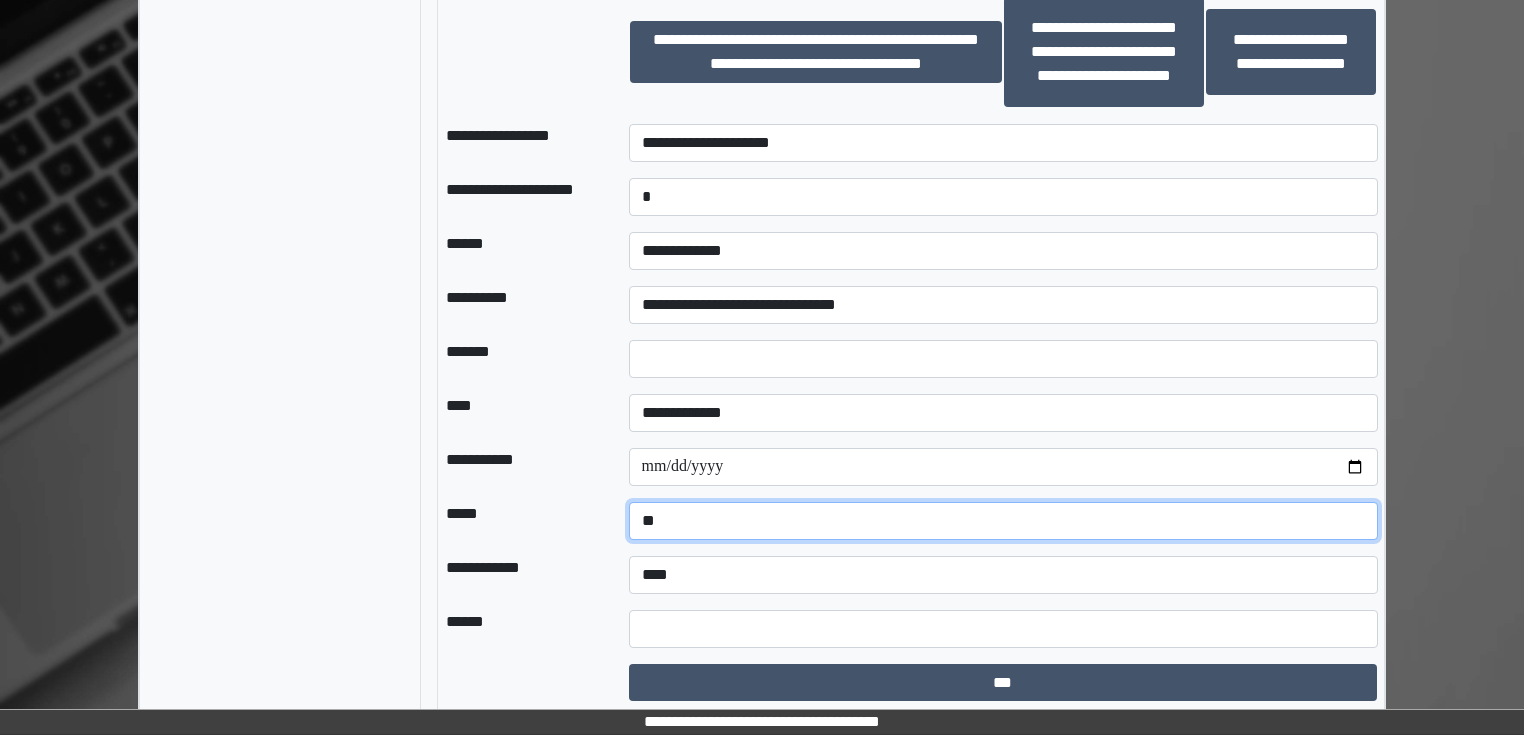 click on "**********" at bounding box center [1003, 521] 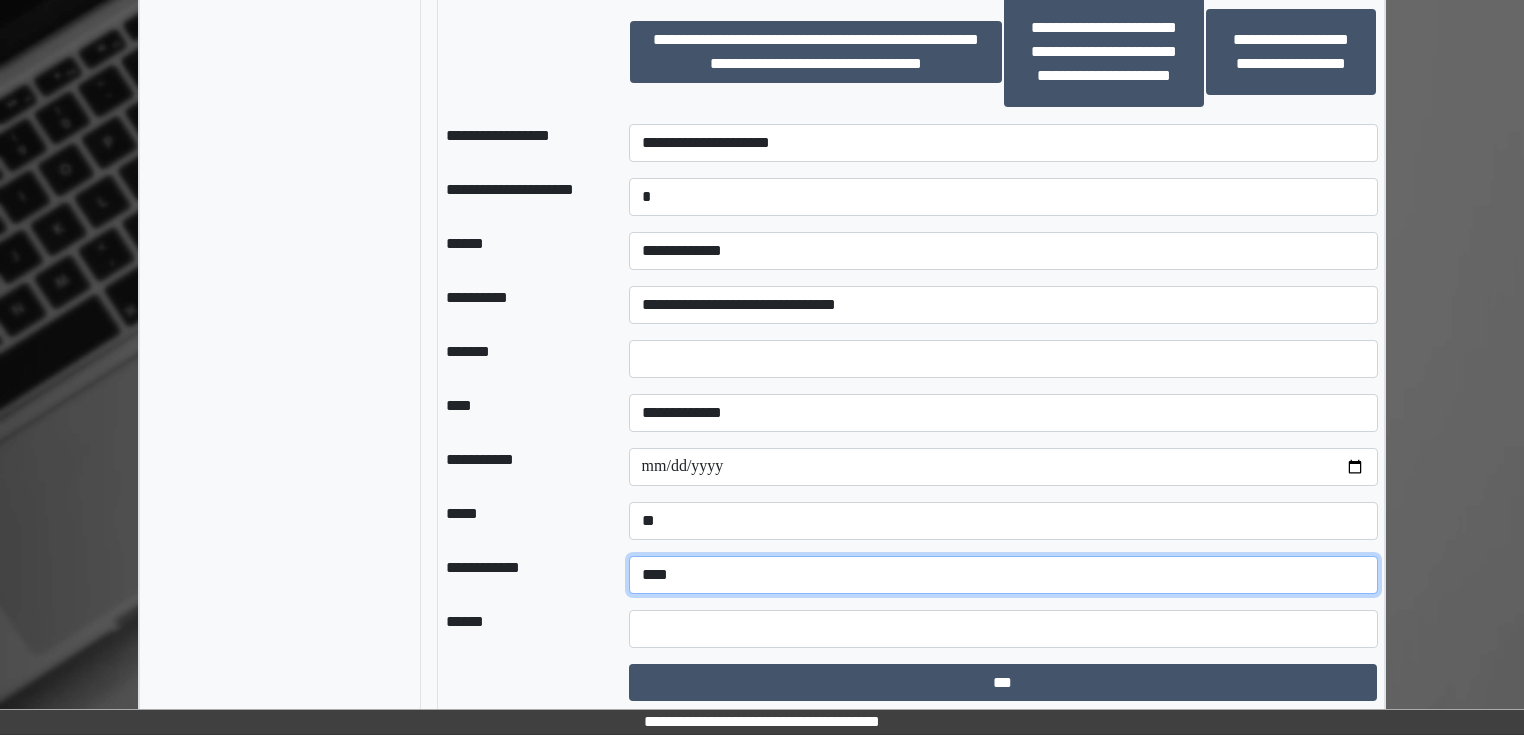 click on "**********" at bounding box center [1003, 575] 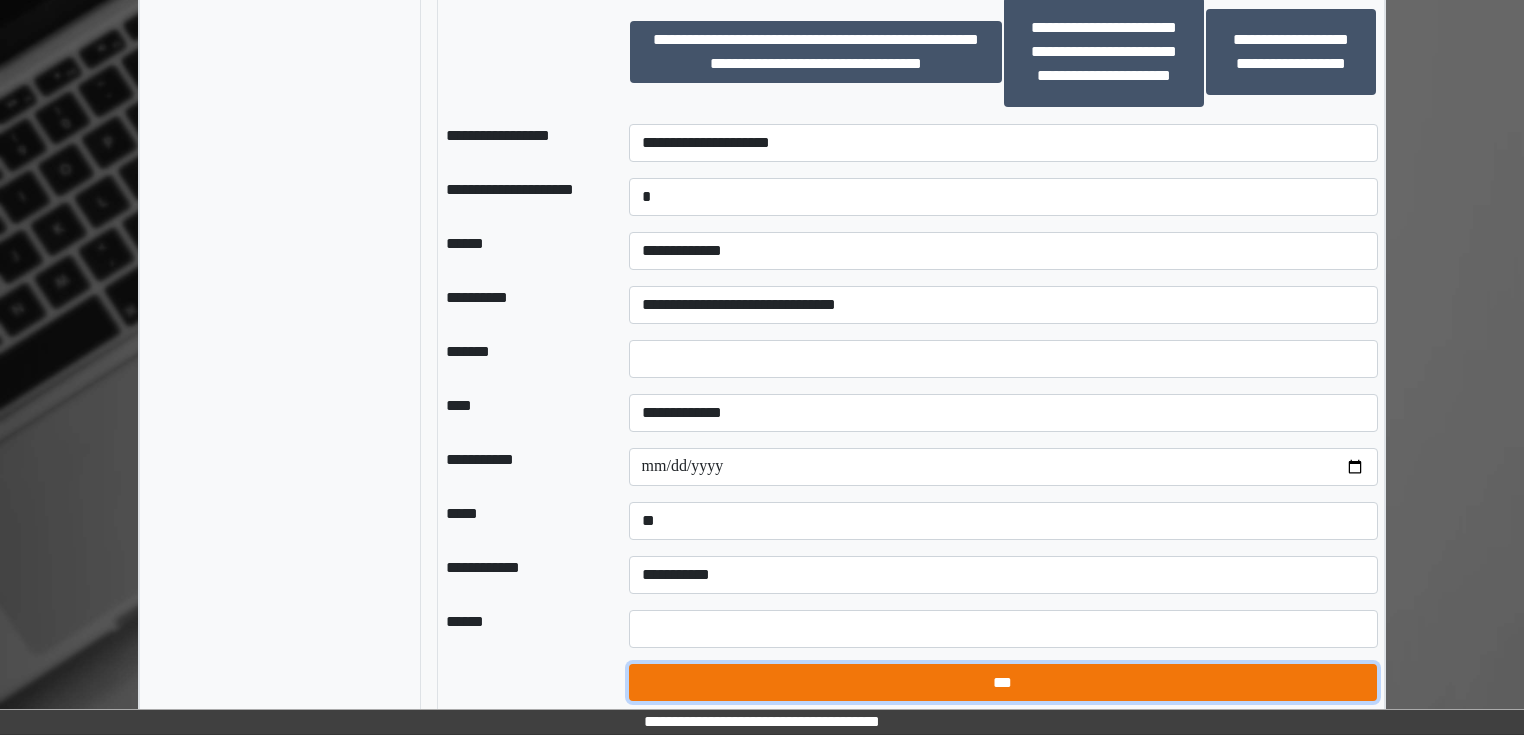 click on "***" at bounding box center [1003, 683] 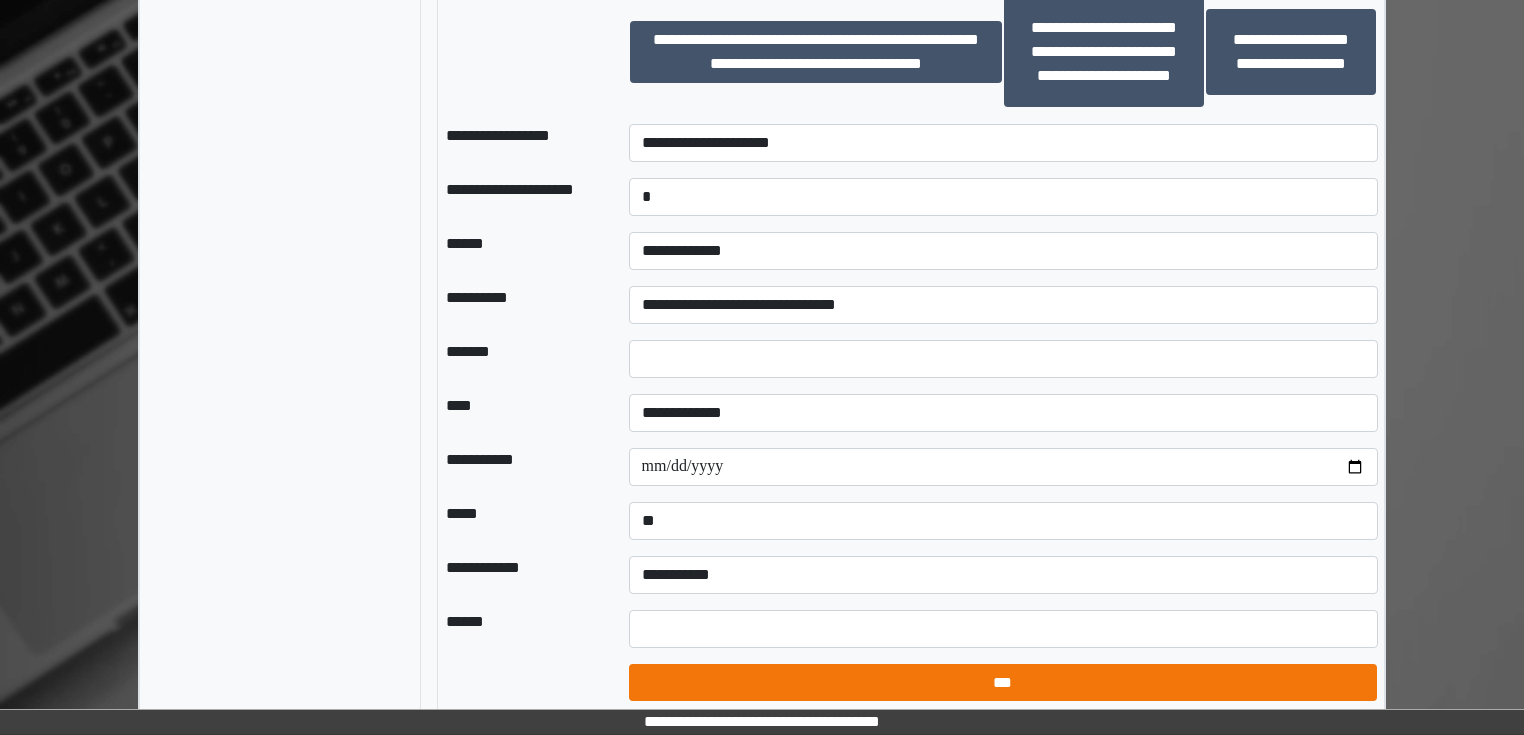 select on "*" 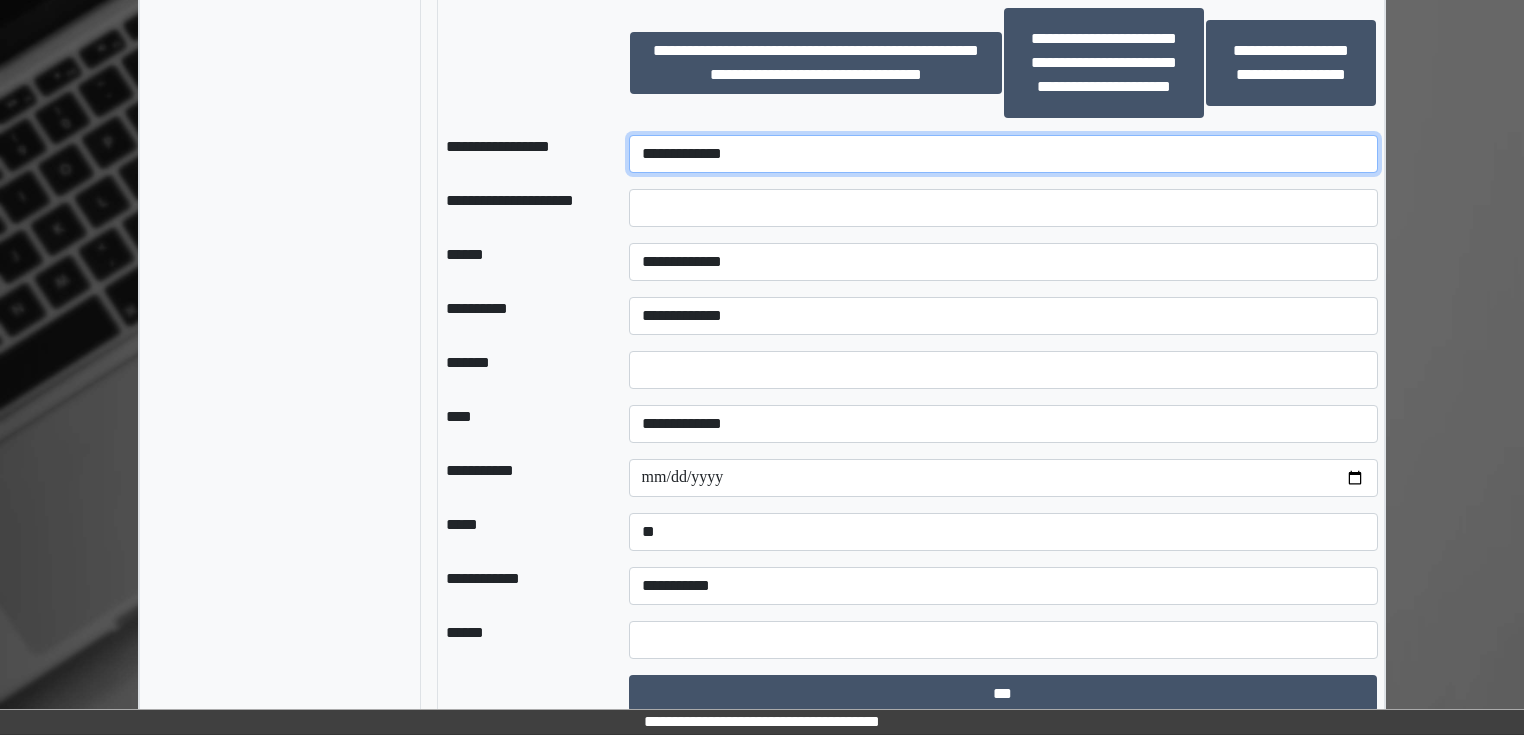 click on "**********" at bounding box center (1003, 154) 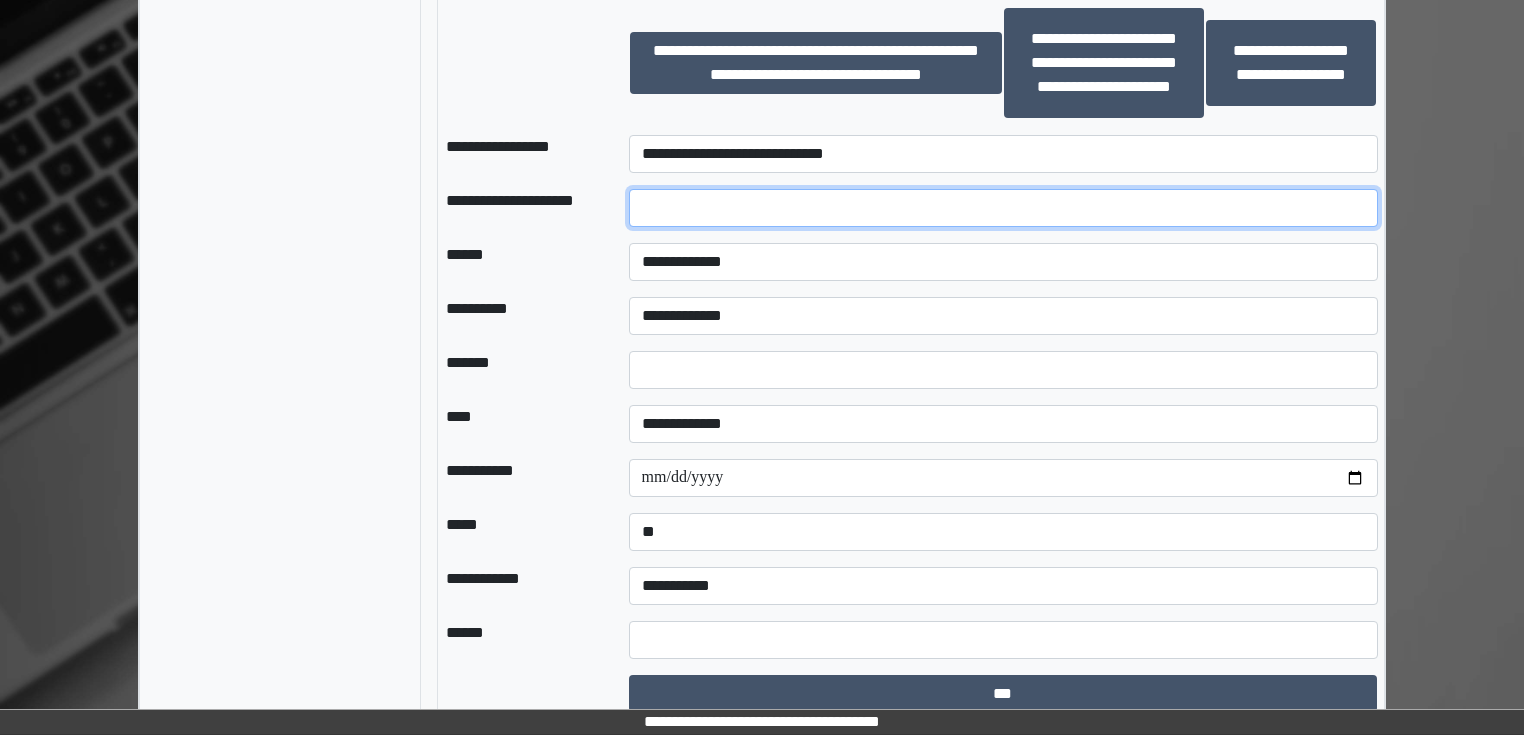 click at bounding box center [1003, 208] 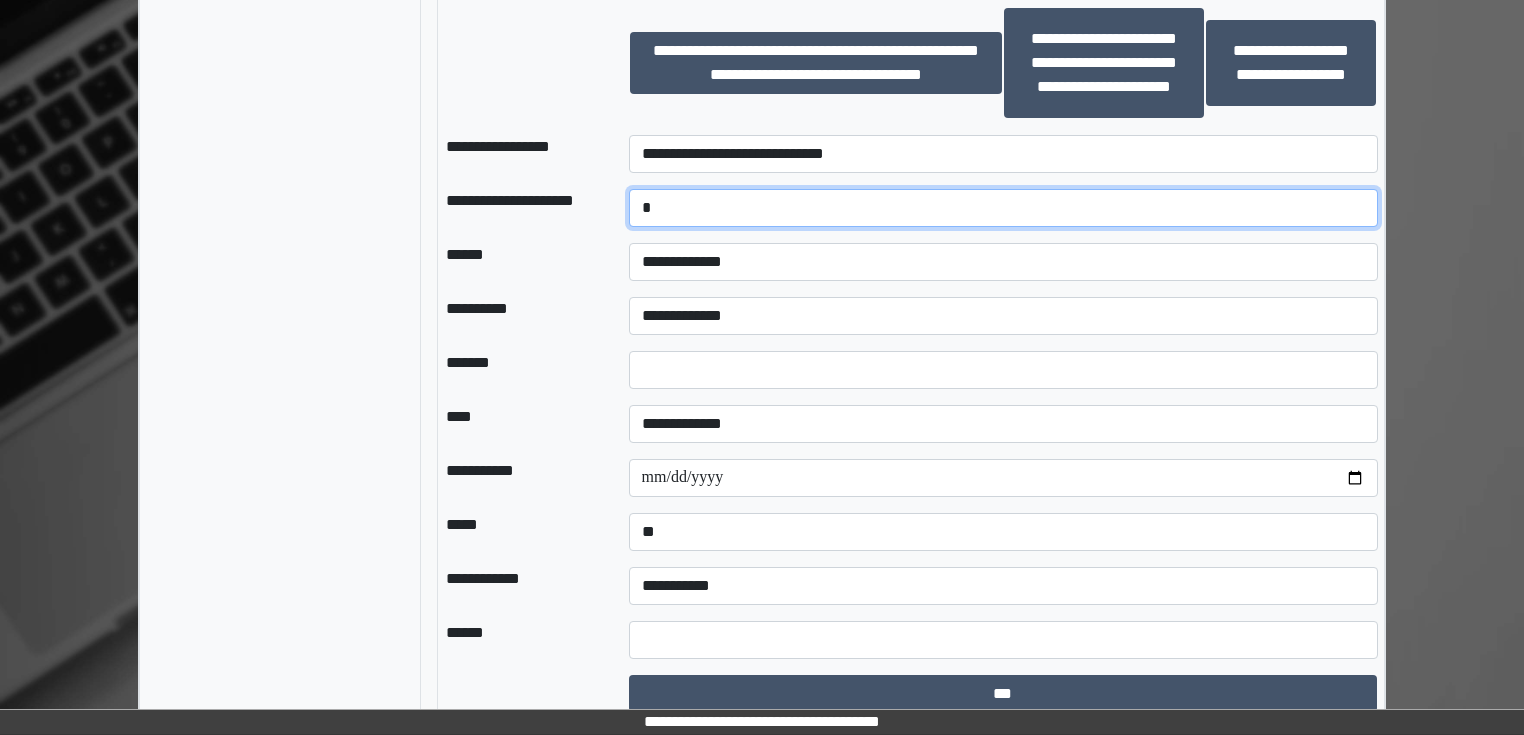 type on "*" 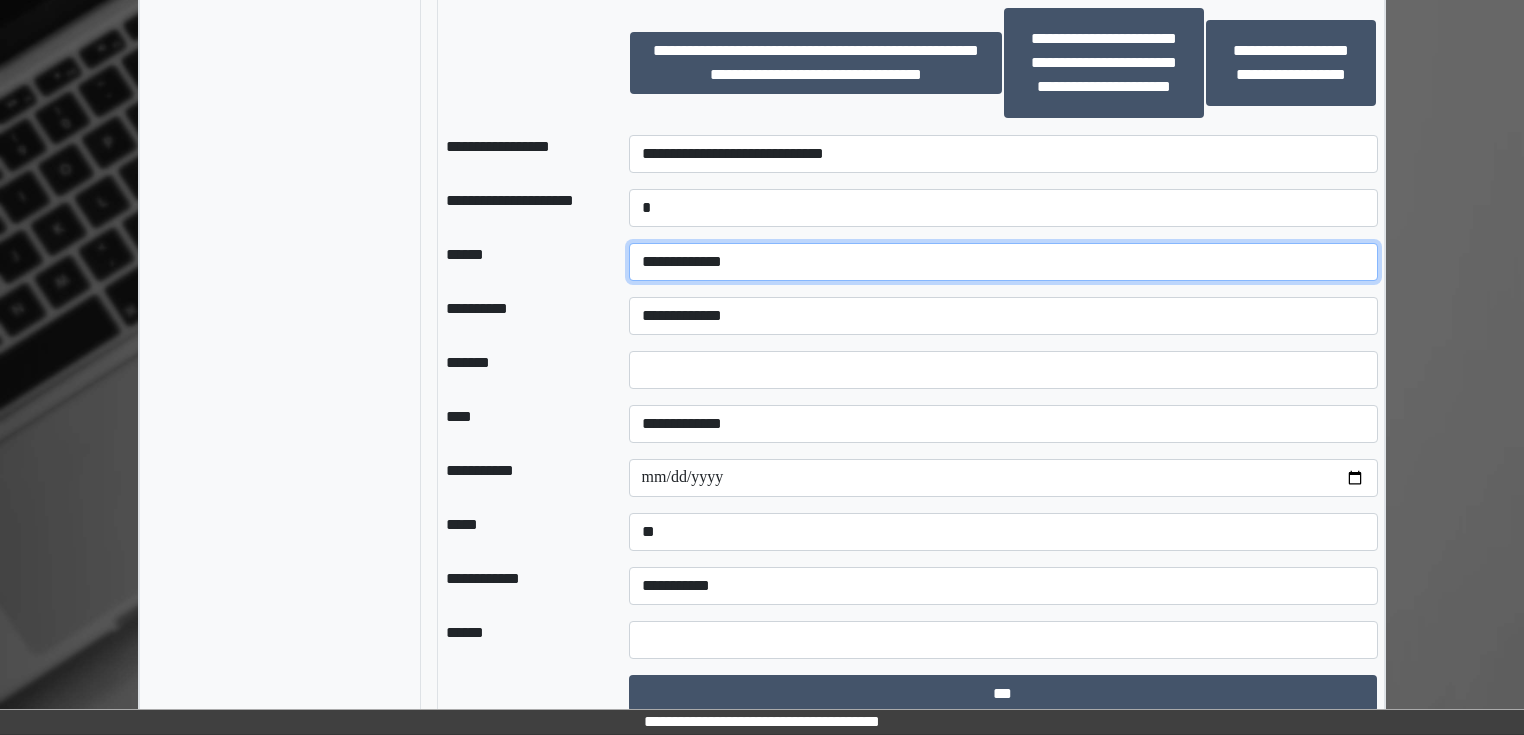 drag, startPoint x: 708, startPoint y: 253, endPoint x: 708, endPoint y: 264, distance: 11 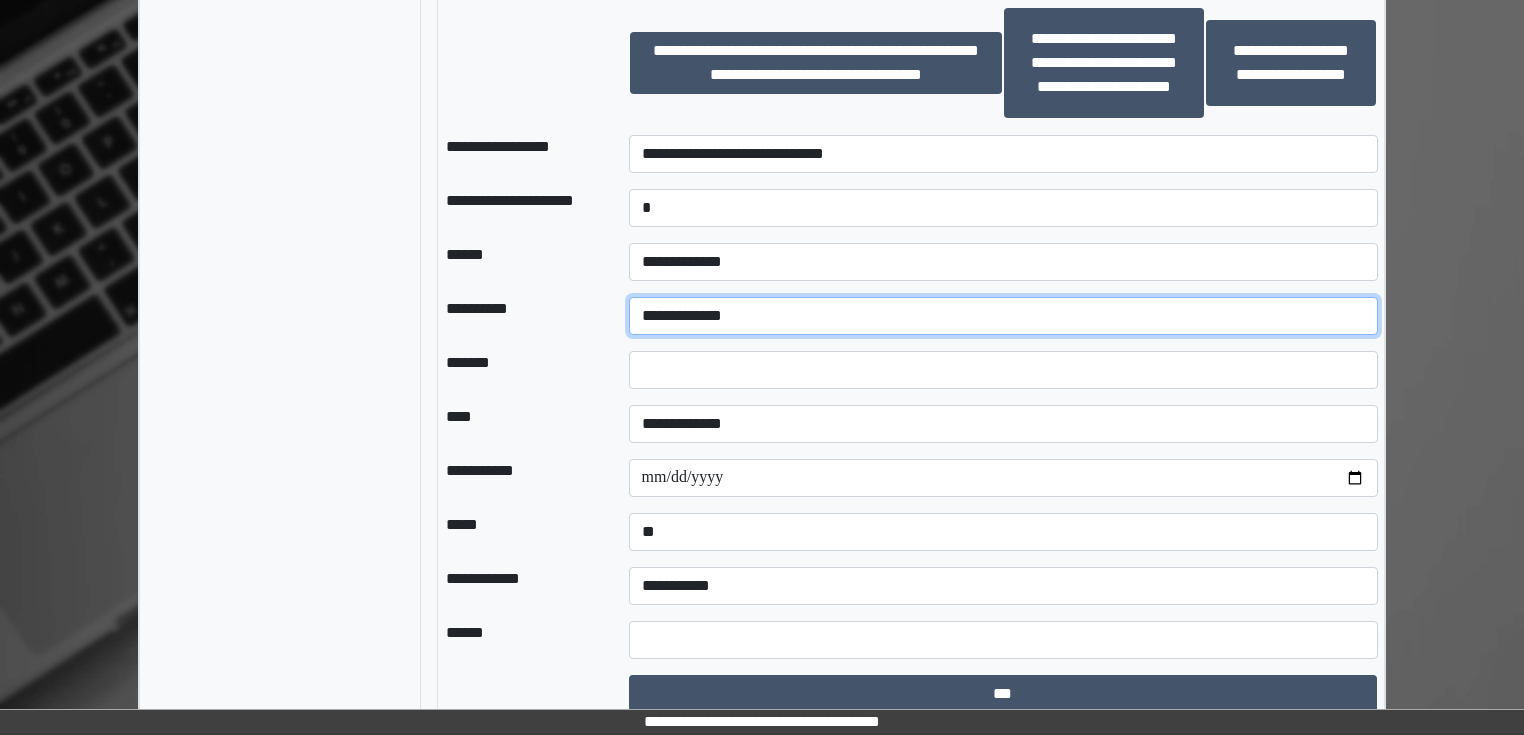 click on "**********" at bounding box center (1003, 316) 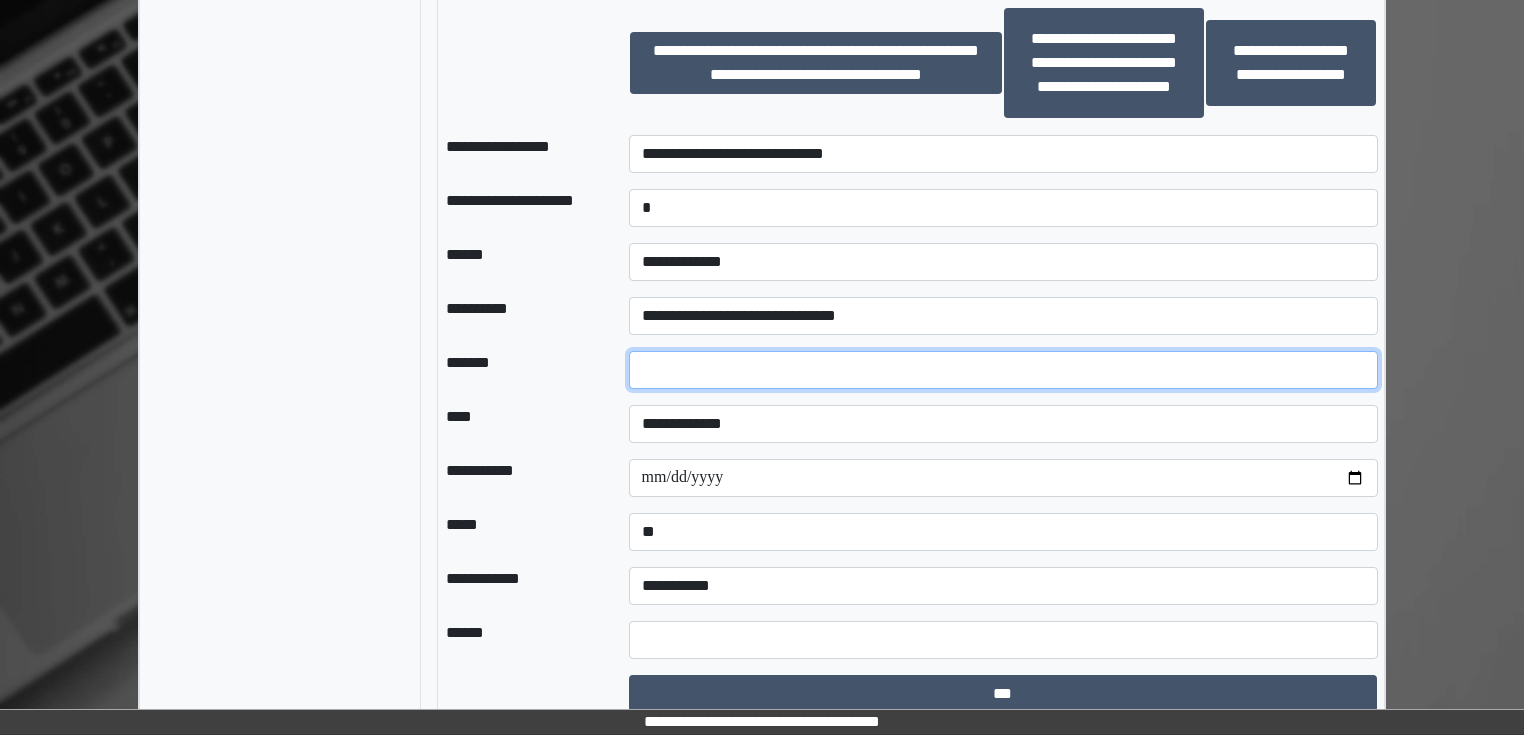 drag, startPoint x: 676, startPoint y: 365, endPoint x: 615, endPoint y: 357, distance: 61.522354 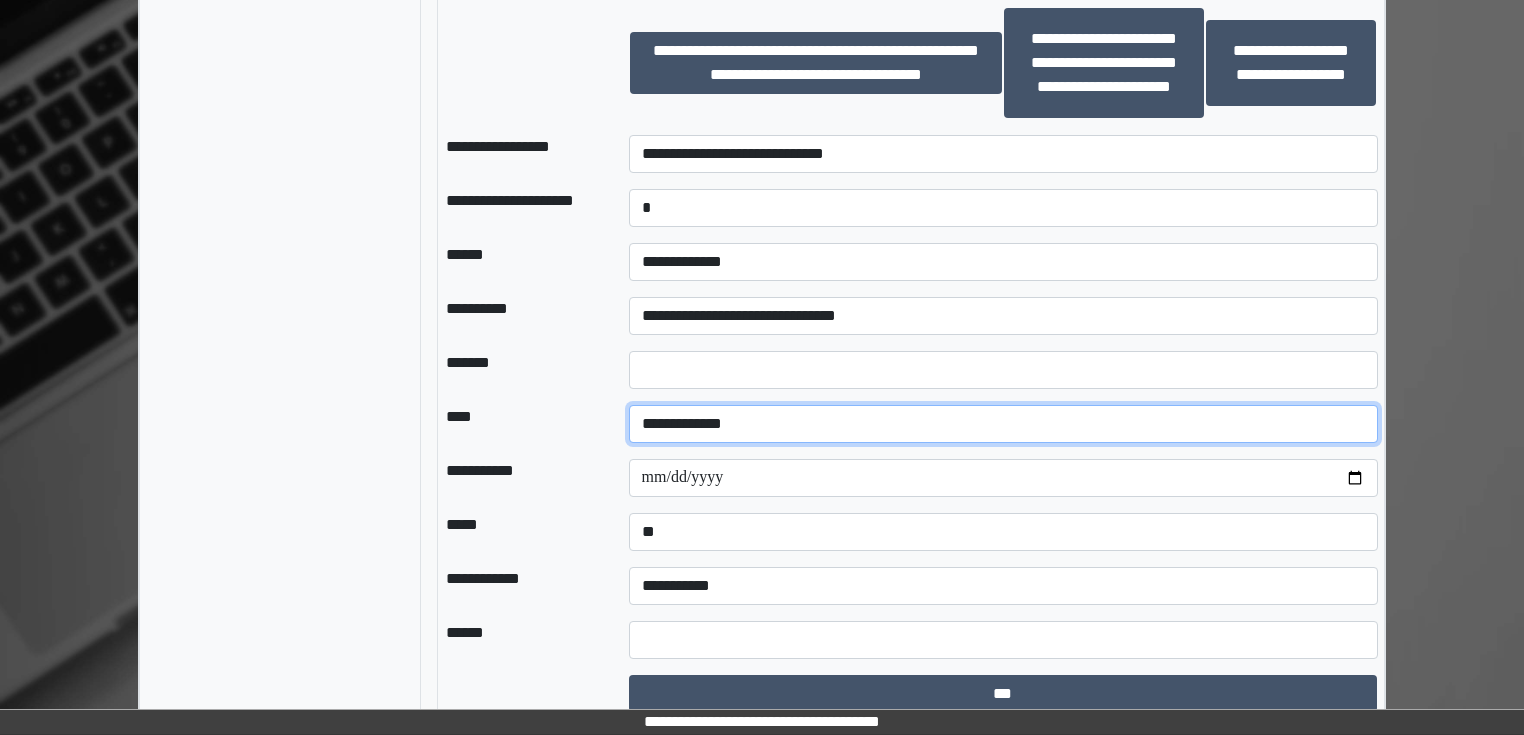 click on "**********" at bounding box center (1003, 424) 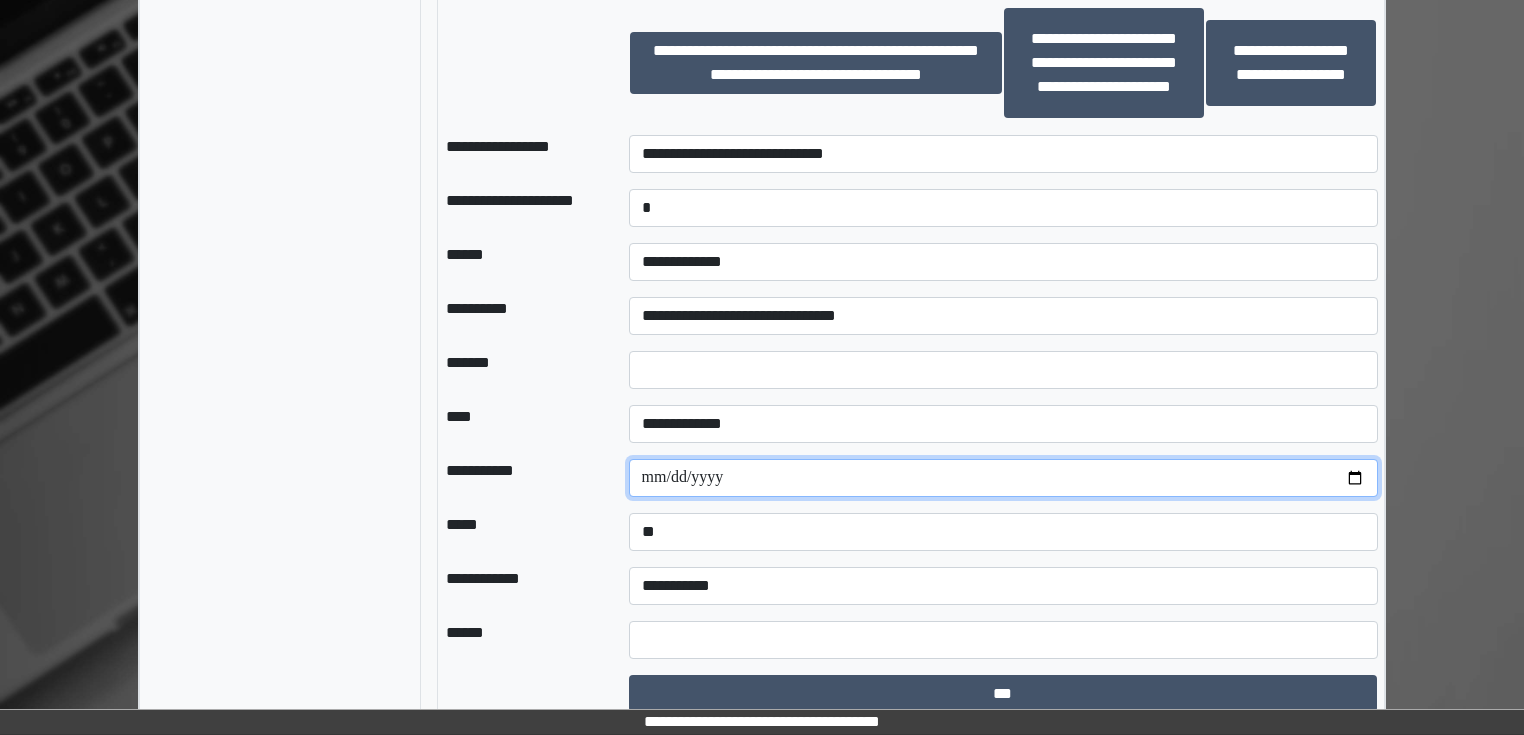 click on "**********" at bounding box center (1003, 478) 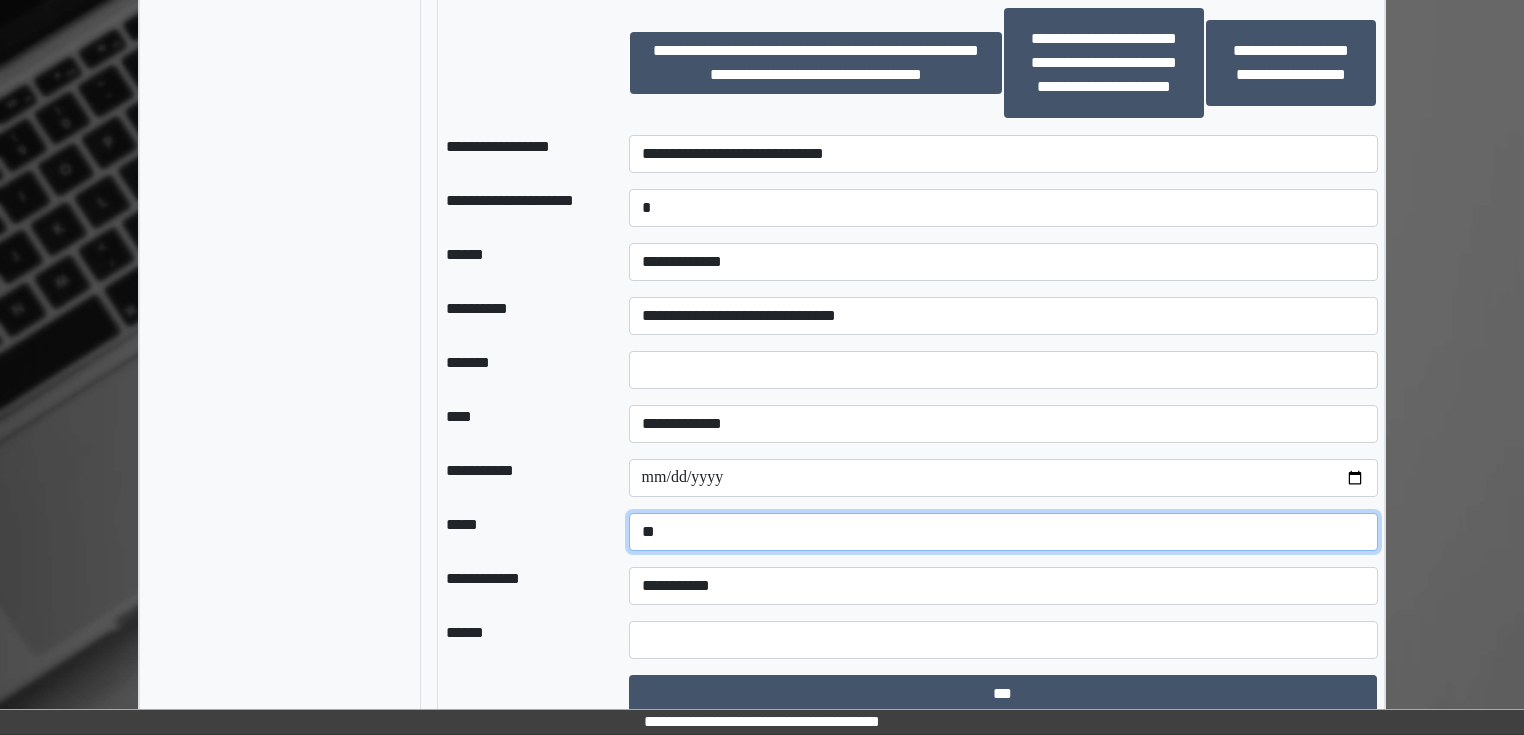 click on "**********" at bounding box center (1003, 532) 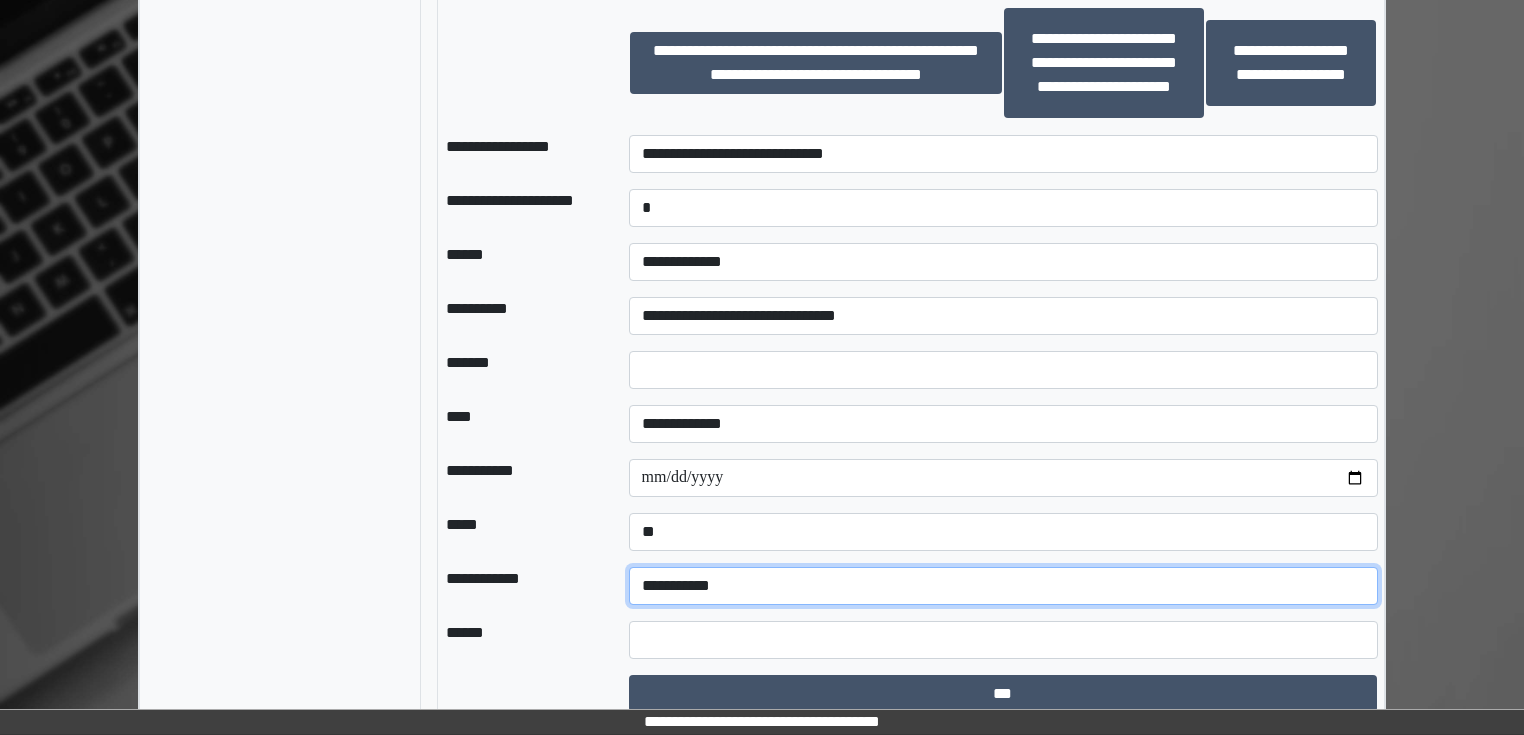 drag, startPoint x: 668, startPoint y: 576, endPoint x: 668, endPoint y: 594, distance: 18 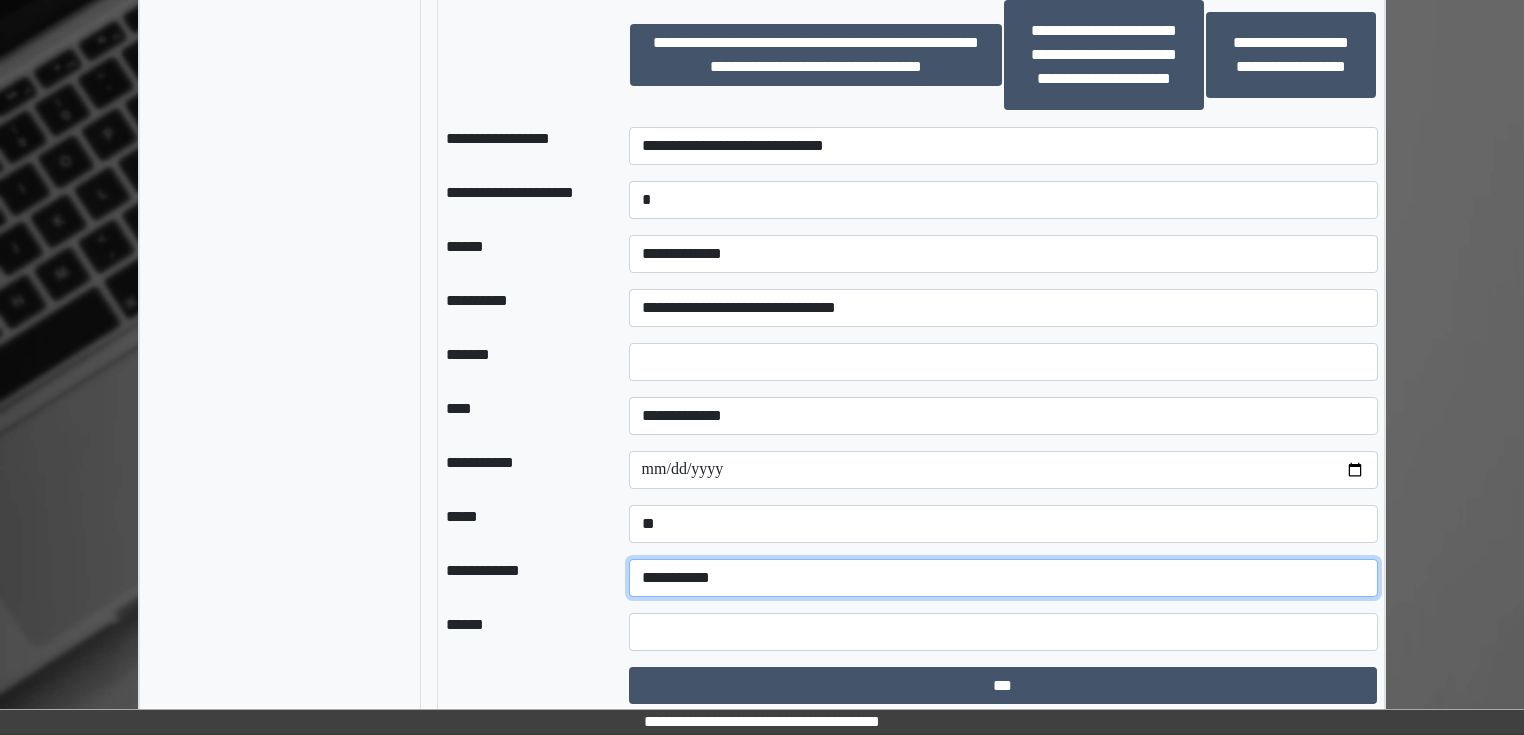 scroll, scrollTop: 1999, scrollLeft: 0, axis: vertical 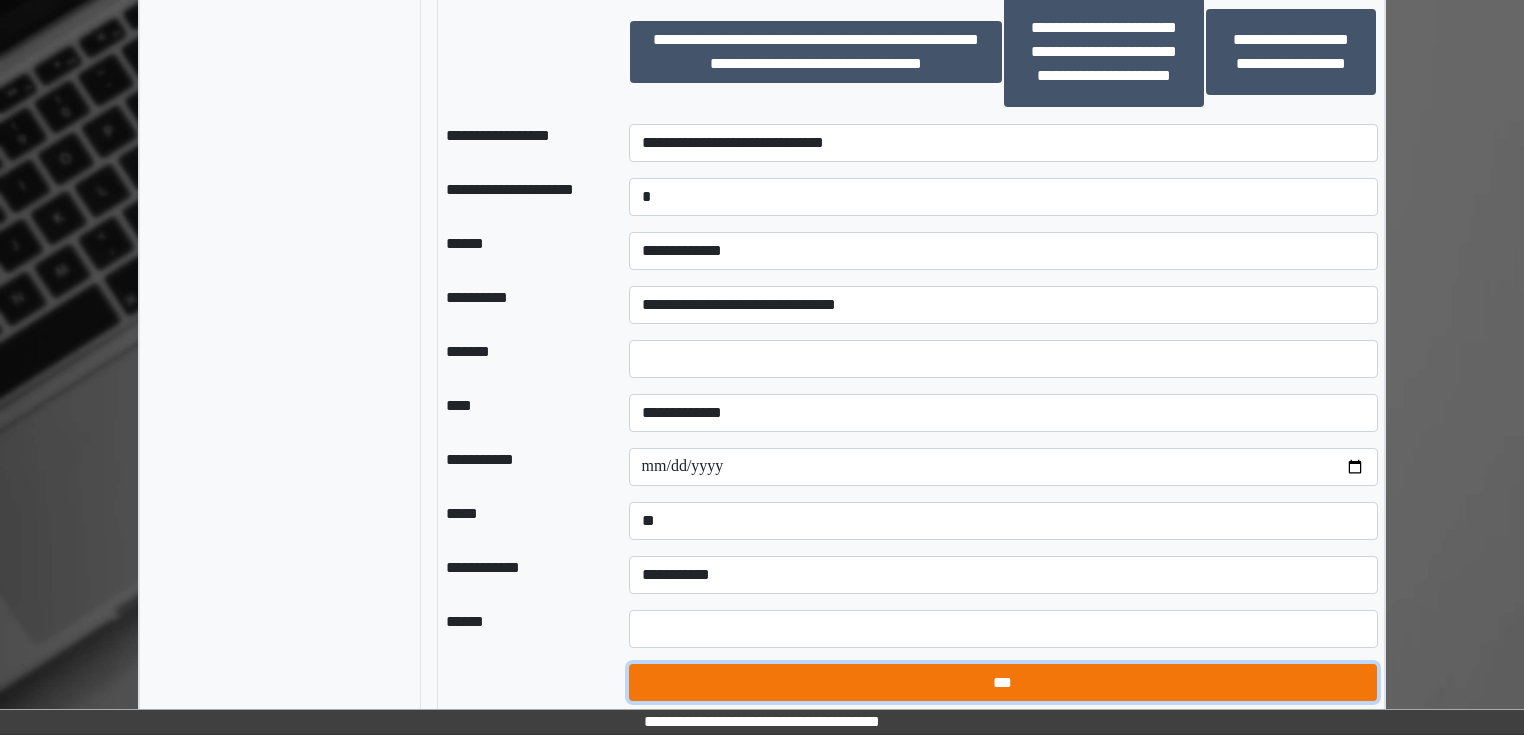 click on "***" at bounding box center (1003, 683) 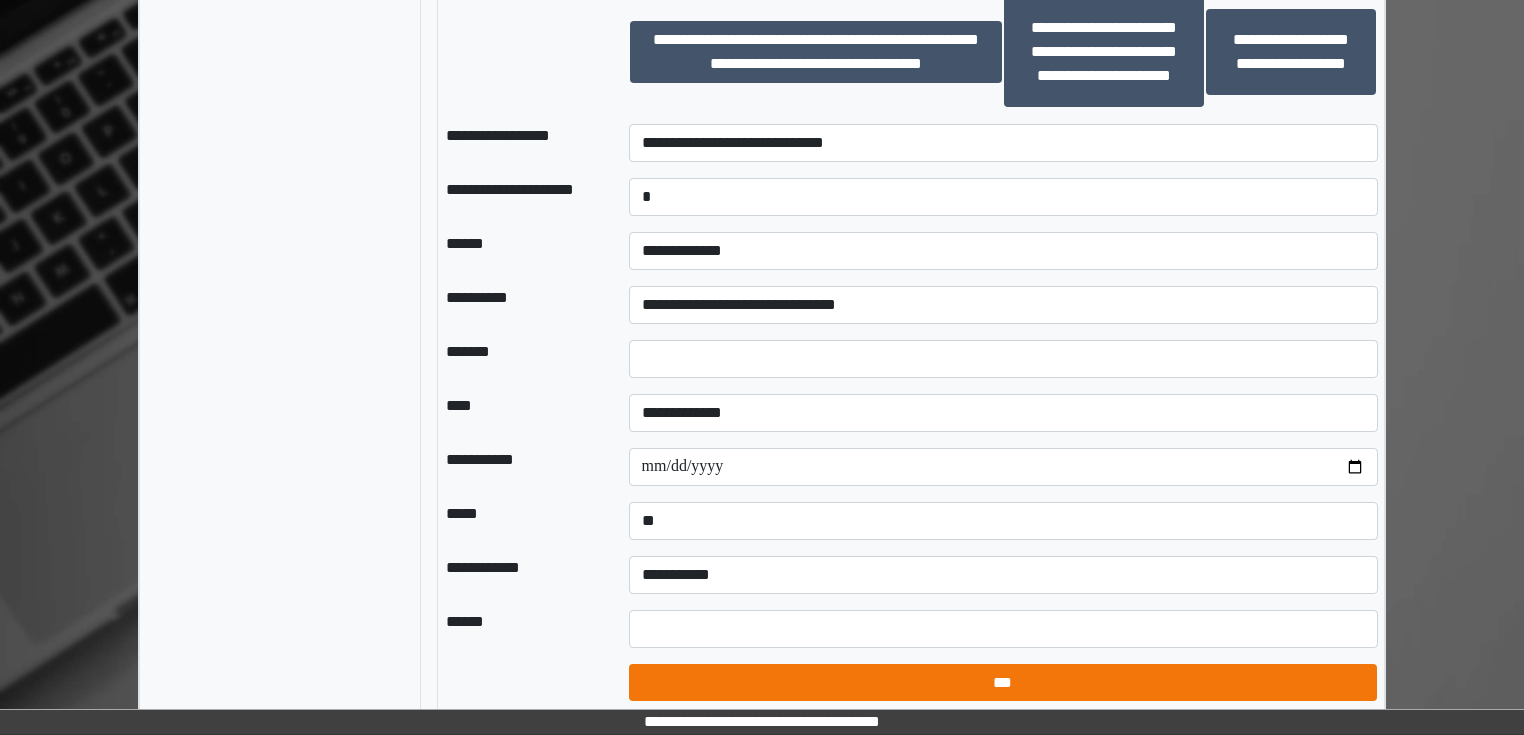 select on "*" 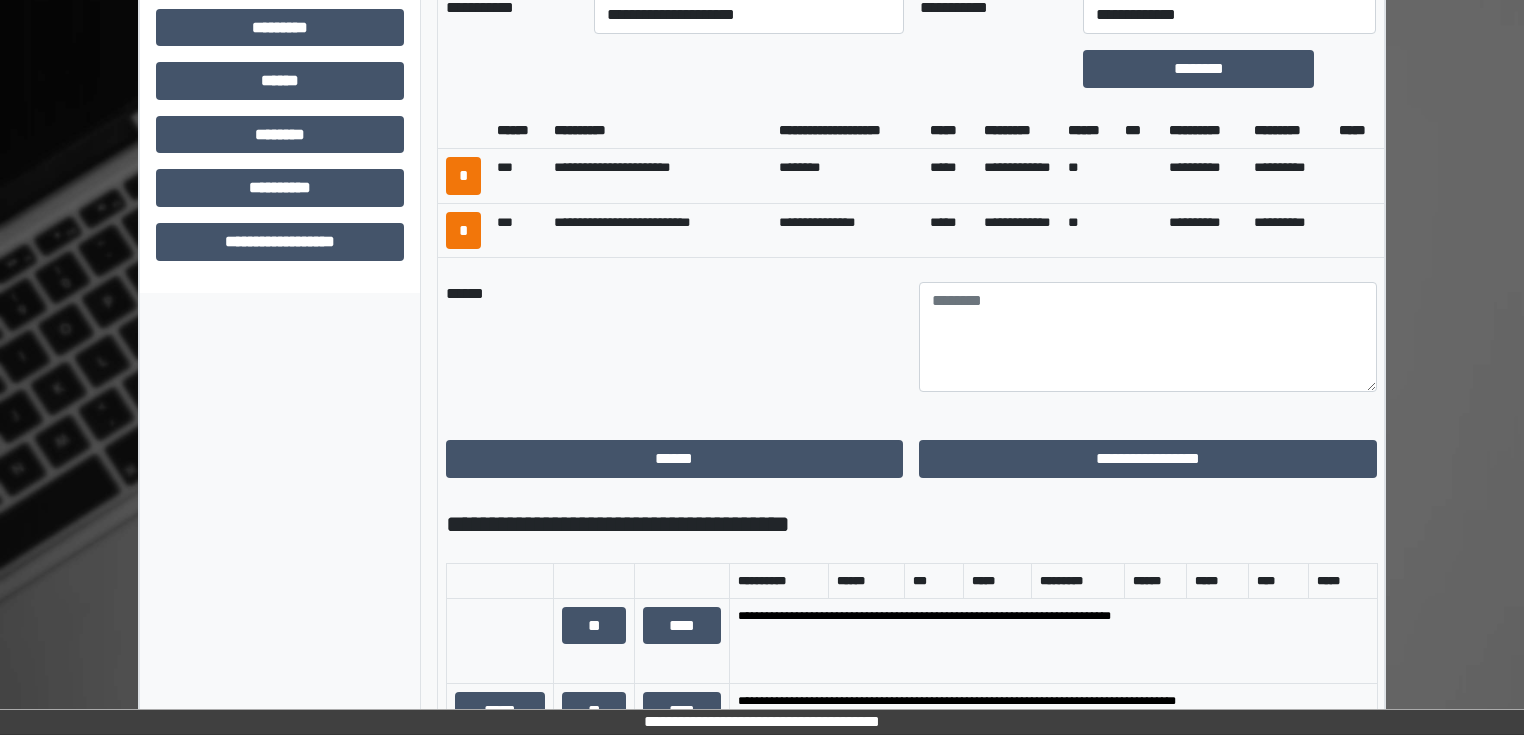 scroll, scrollTop: 959, scrollLeft: 0, axis: vertical 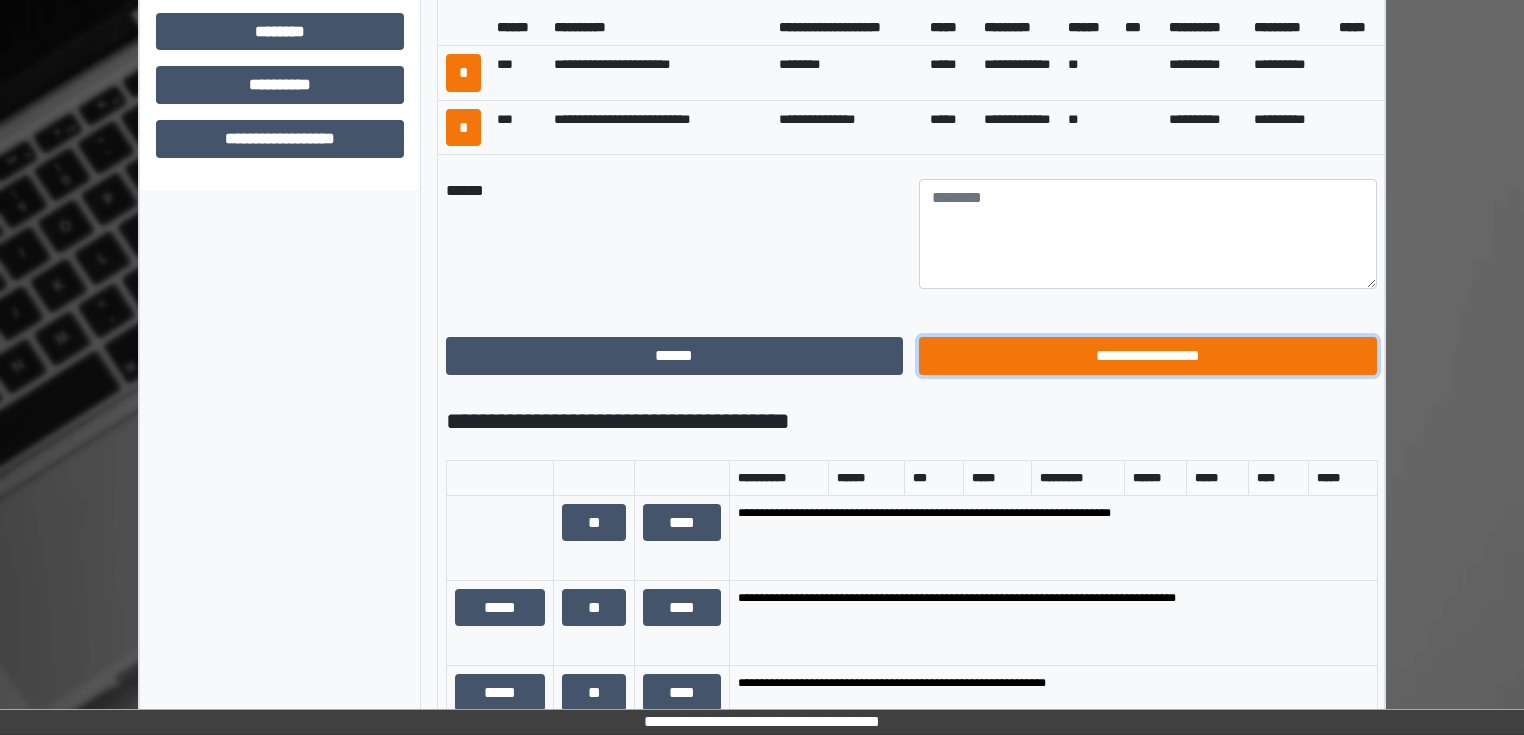 click on "**********" at bounding box center [1148, 356] 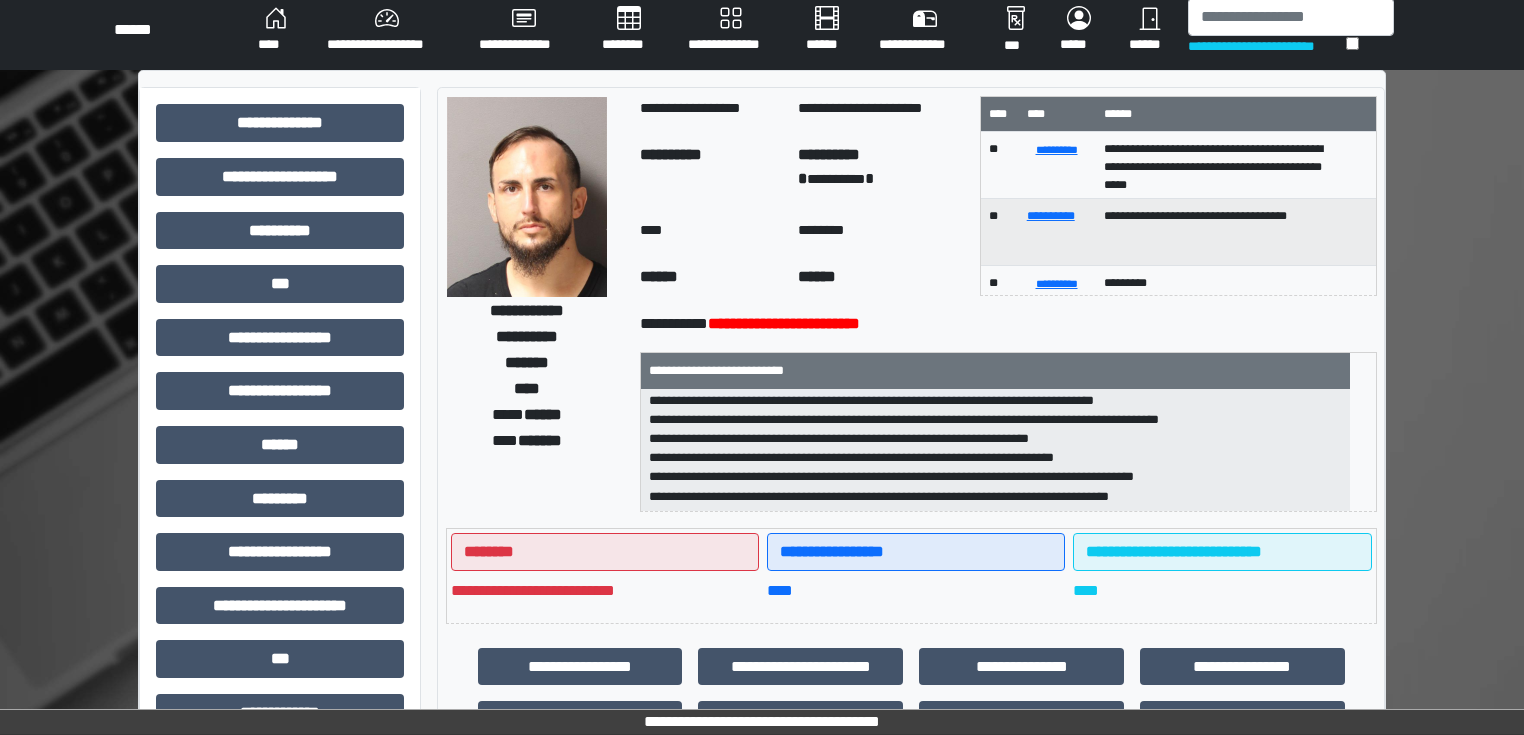 scroll, scrollTop: 0, scrollLeft: 0, axis: both 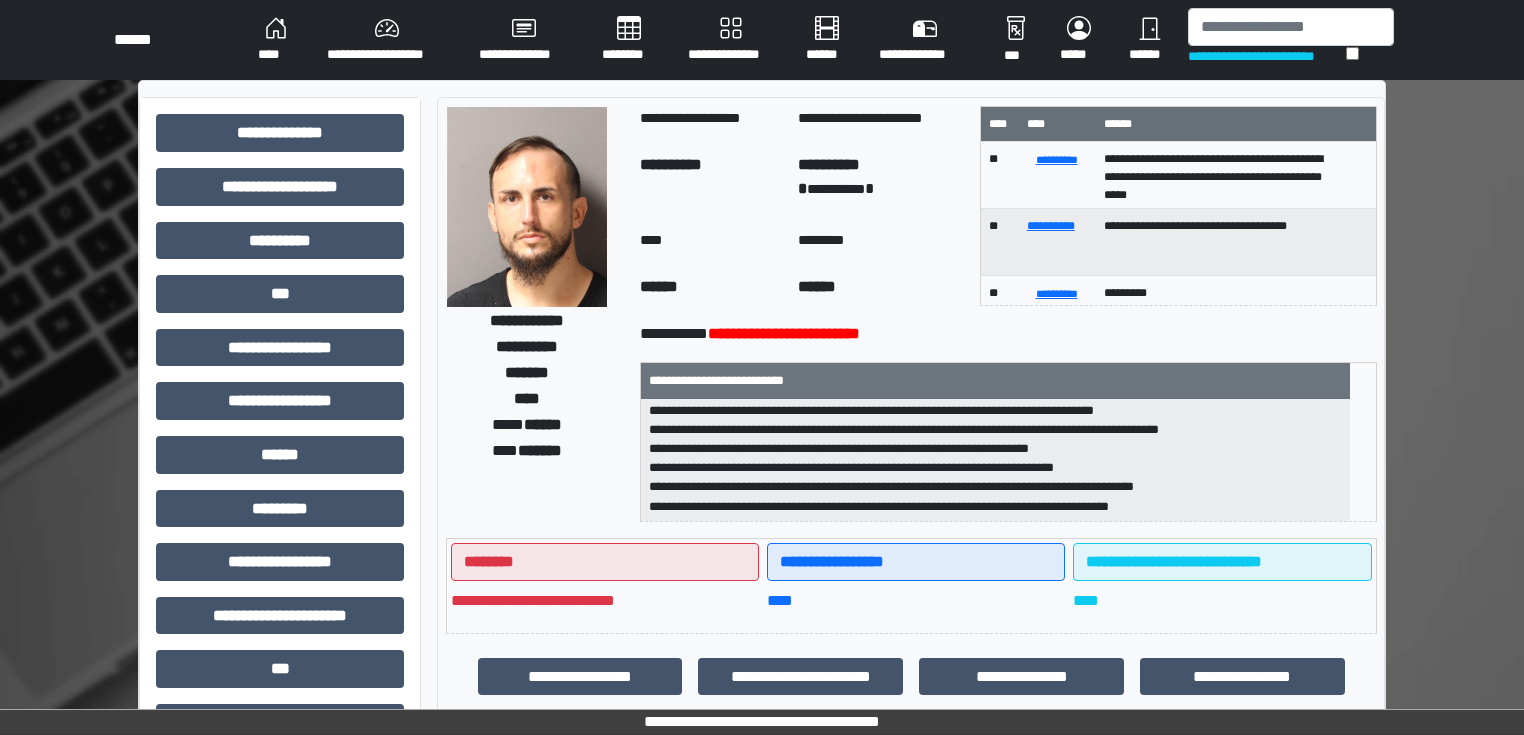 click on "******" at bounding box center (1150, 40) 